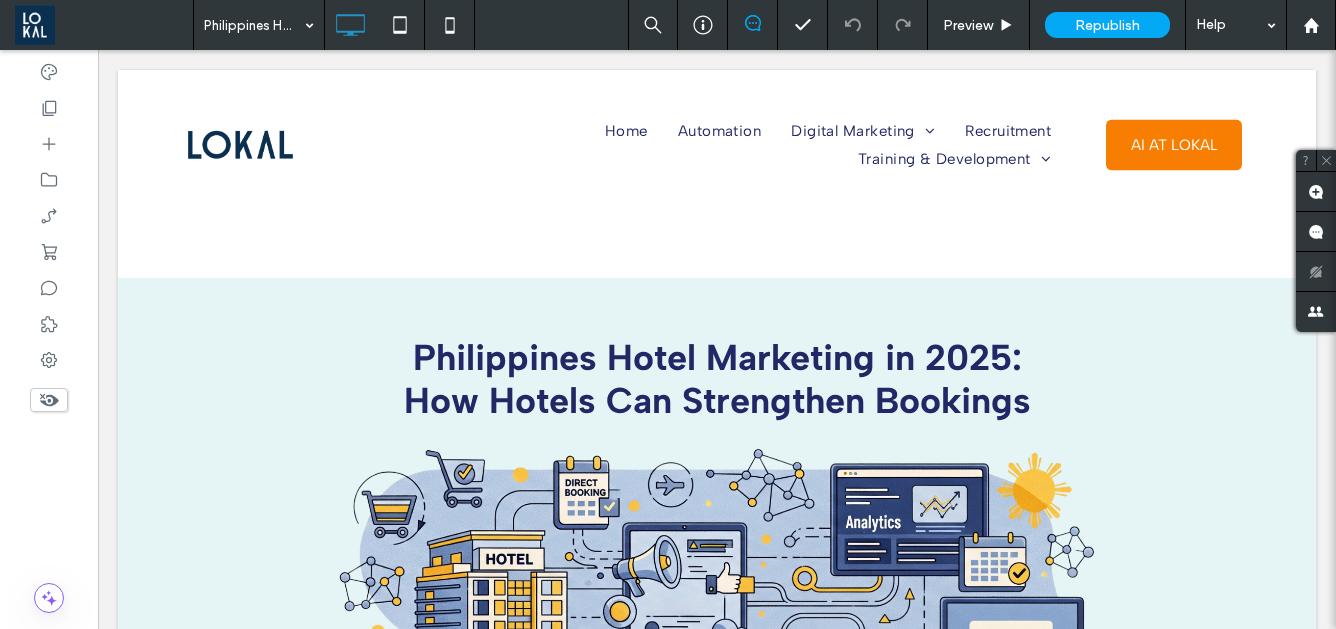 scroll, scrollTop: 2162, scrollLeft: 0, axis: vertical 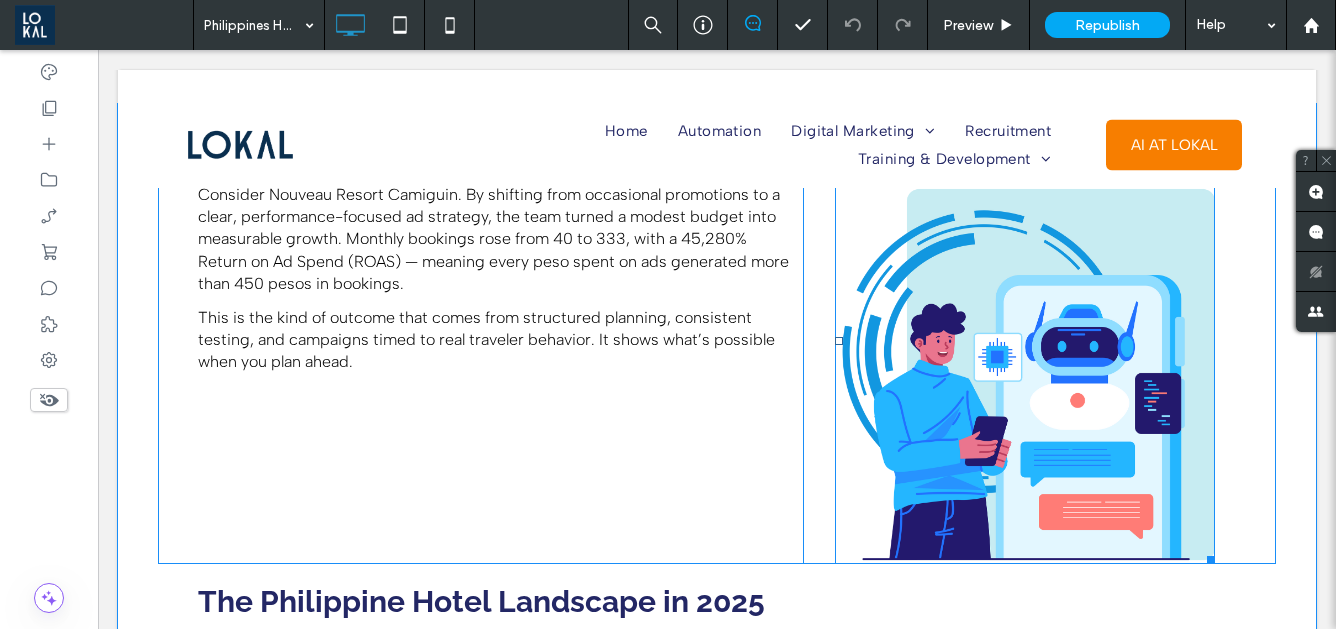 click at bounding box center [1024, 341] 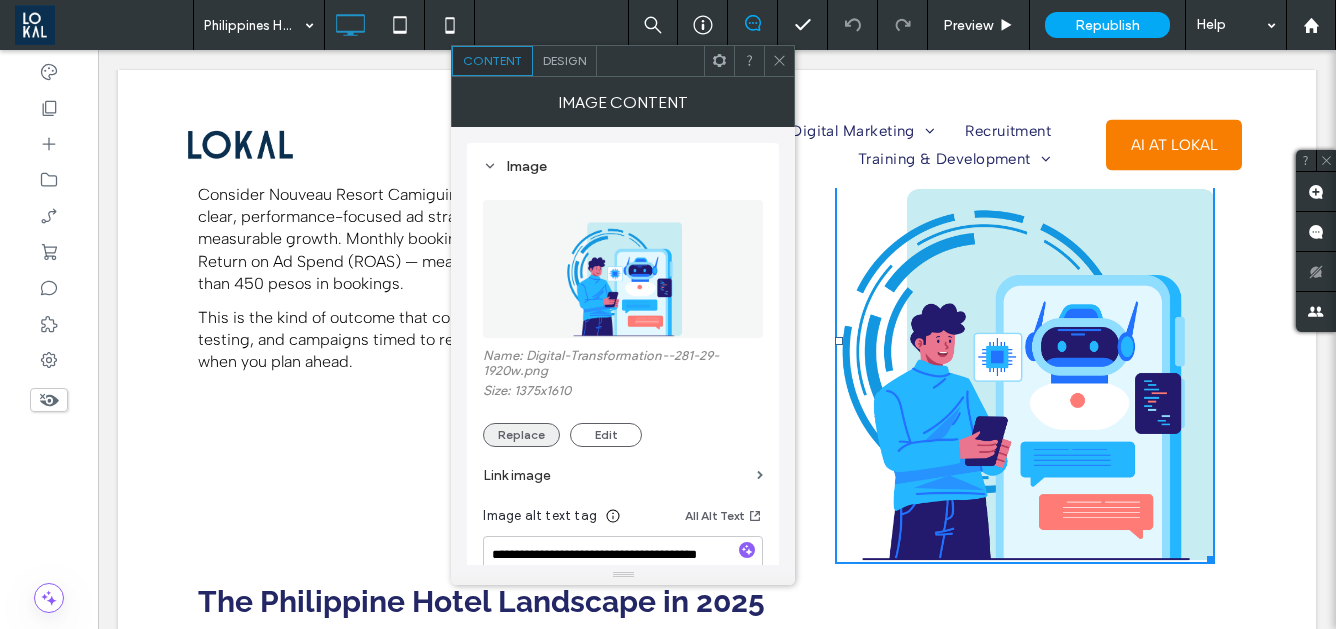 click on "Replace" at bounding box center (521, 435) 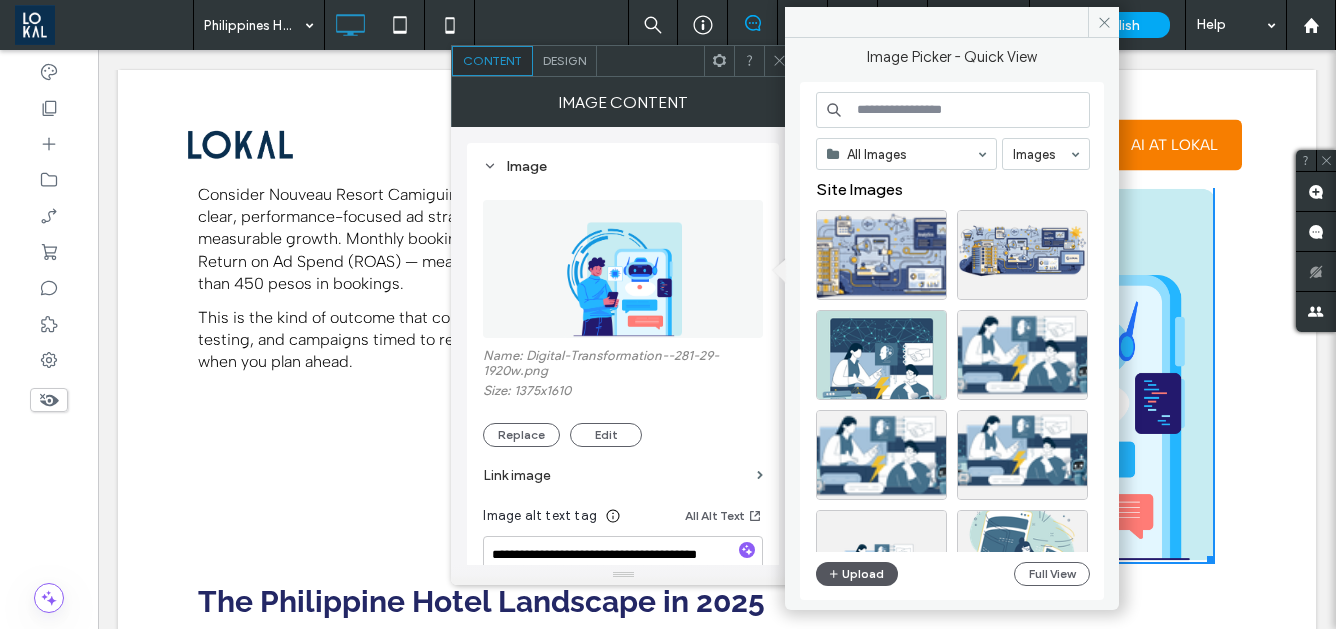 click on "Upload" at bounding box center (857, 574) 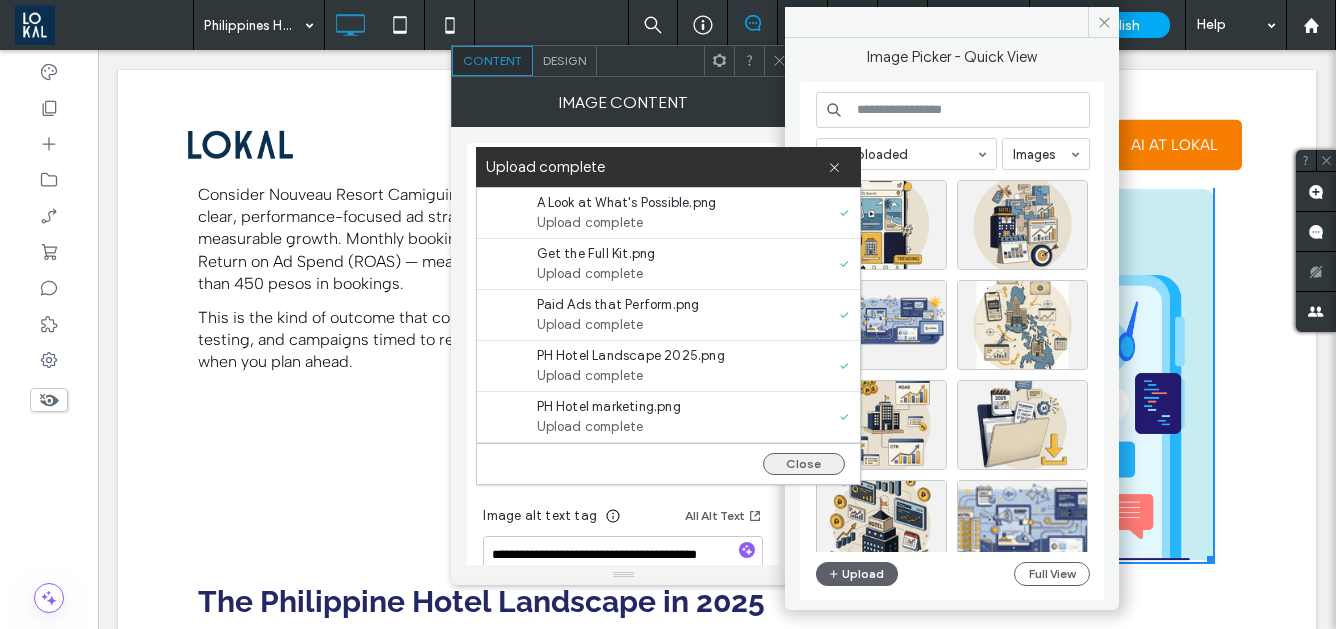click on "Close" at bounding box center [804, 464] 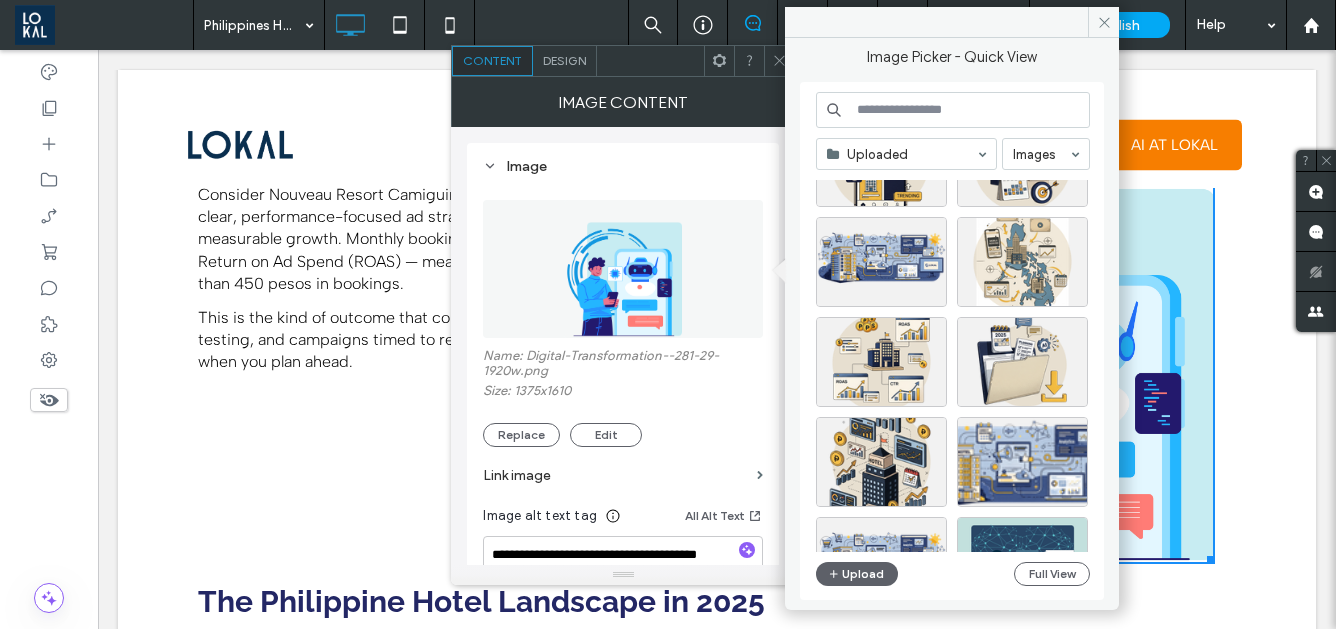 scroll, scrollTop: 98, scrollLeft: 0, axis: vertical 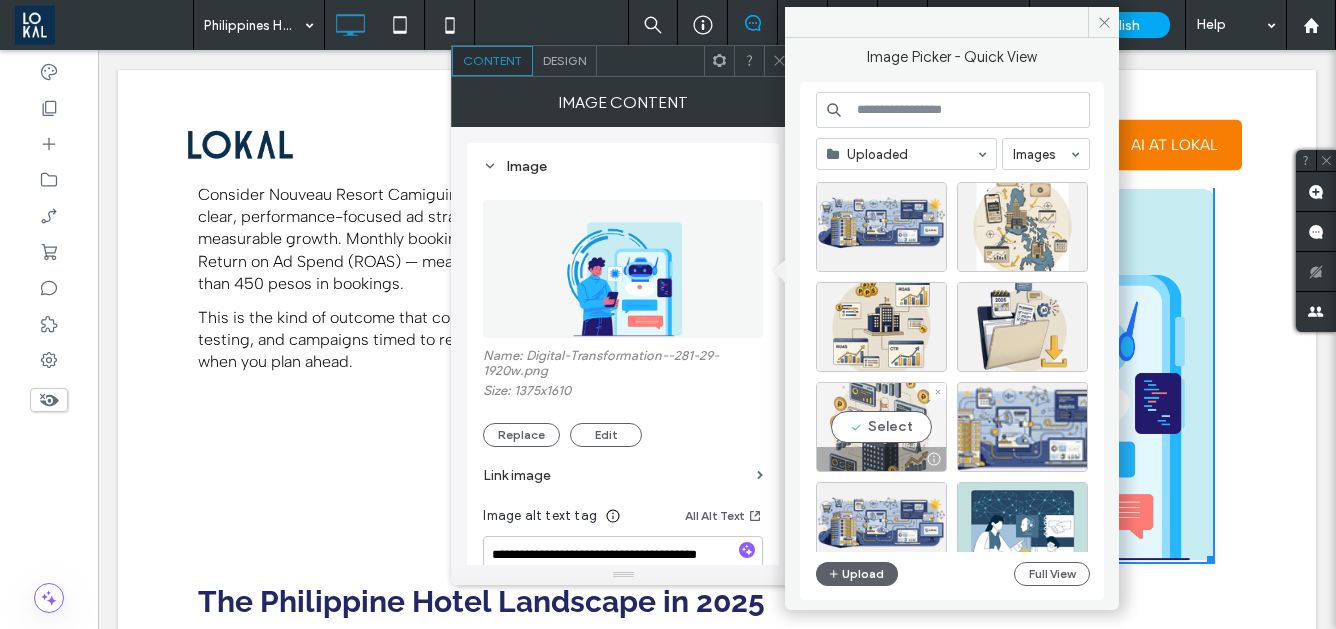 click on "Select" at bounding box center [881, 427] 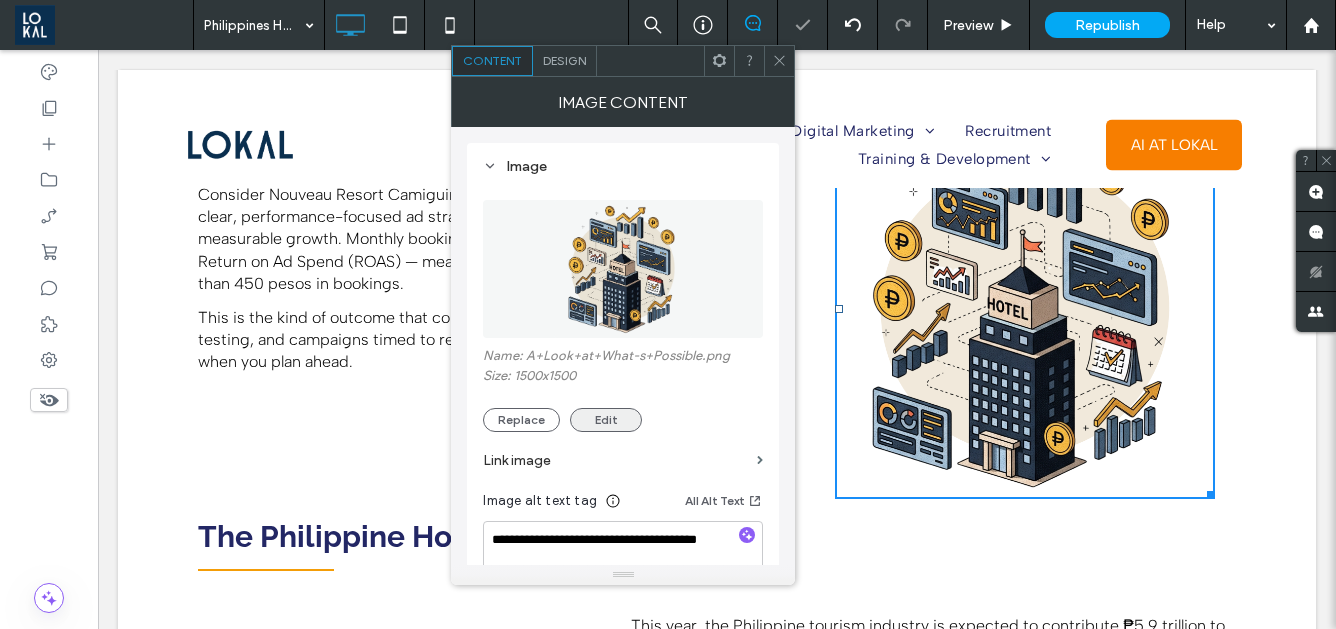 click on "Edit" at bounding box center [606, 420] 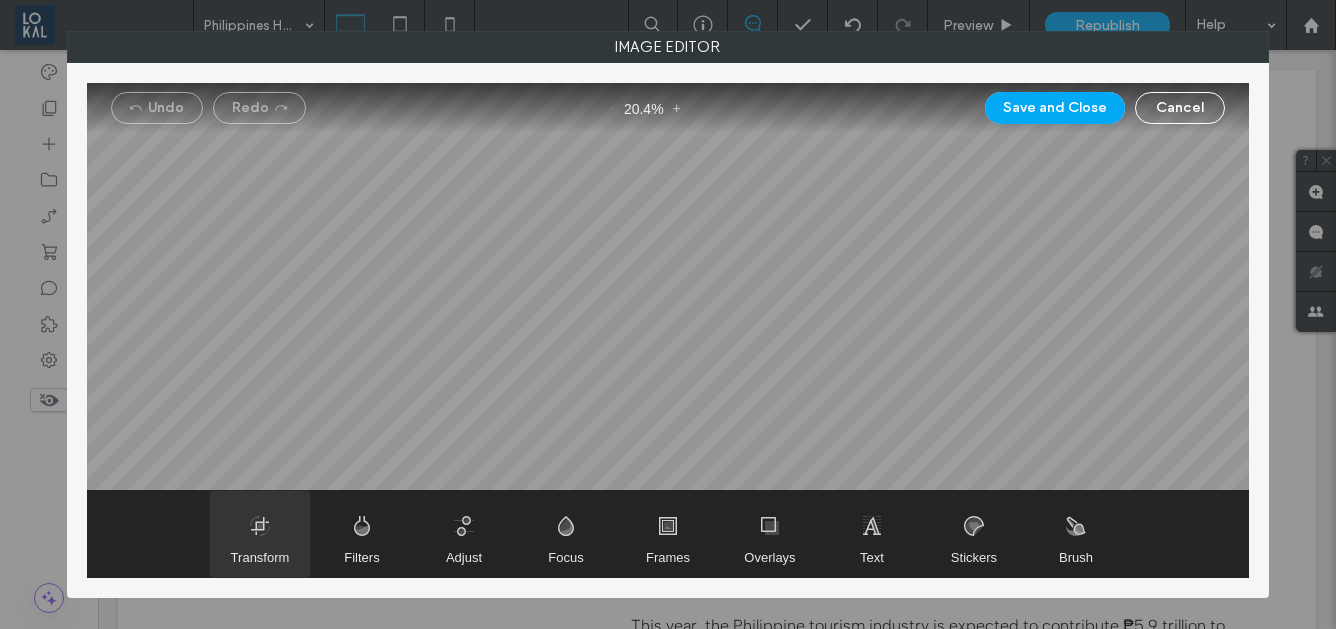 click at bounding box center (260, 534) 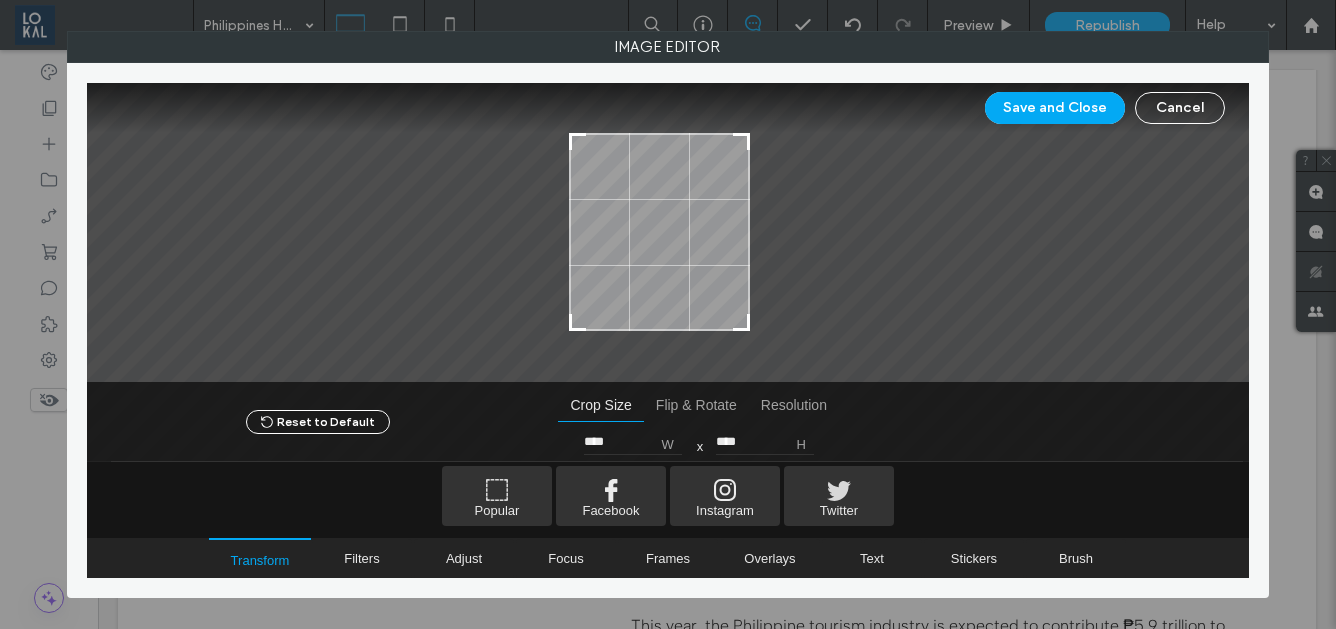 type on "****" 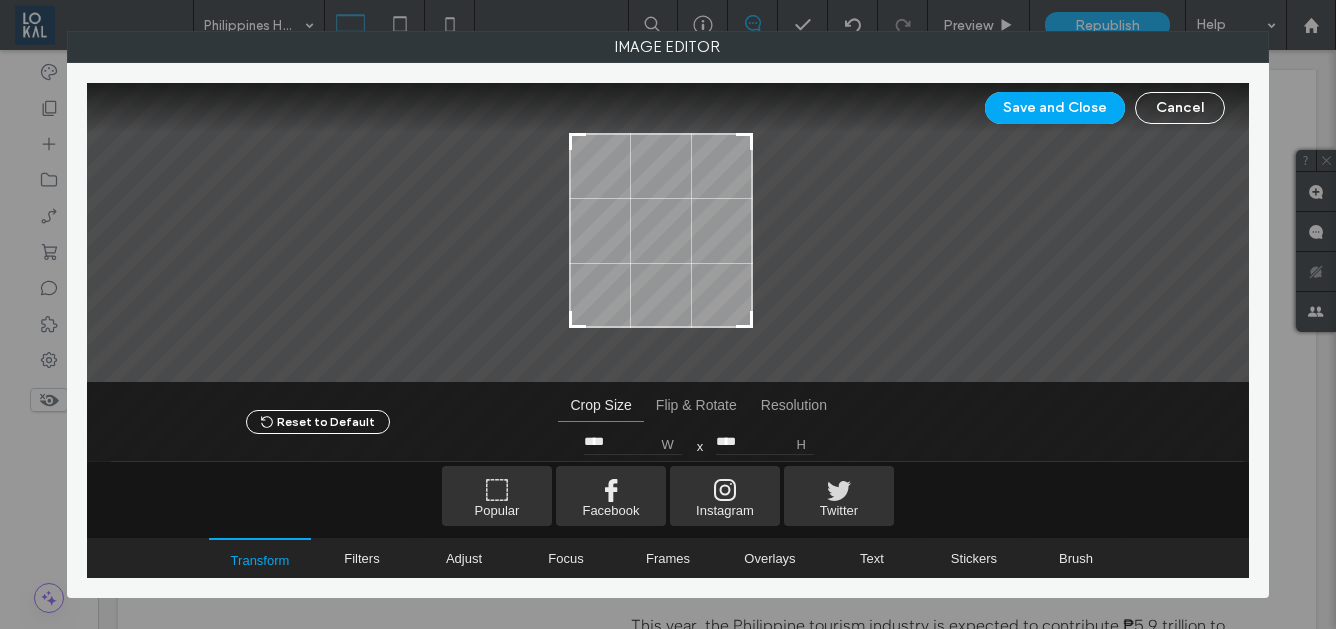 drag, startPoint x: 762, startPoint y: 327, endPoint x: 748, endPoint y: 324, distance: 14.3178215 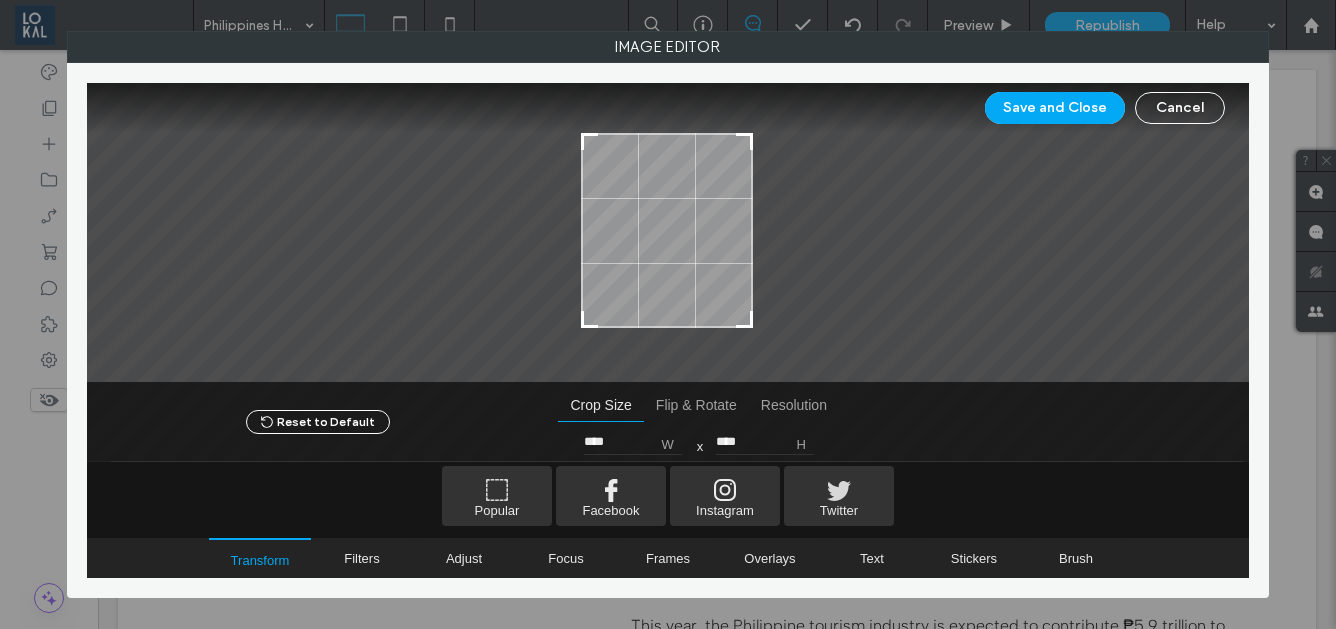 type on "****" 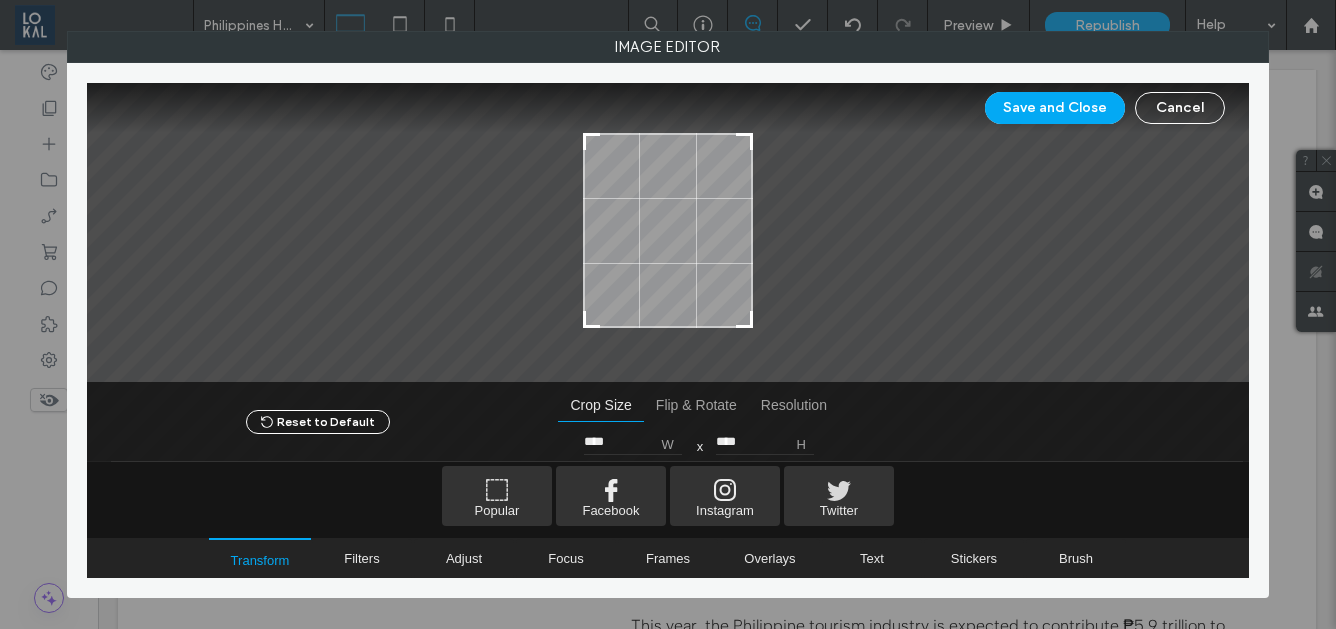 drag, startPoint x: 573, startPoint y: 328, endPoint x: 587, endPoint y: 328, distance: 14 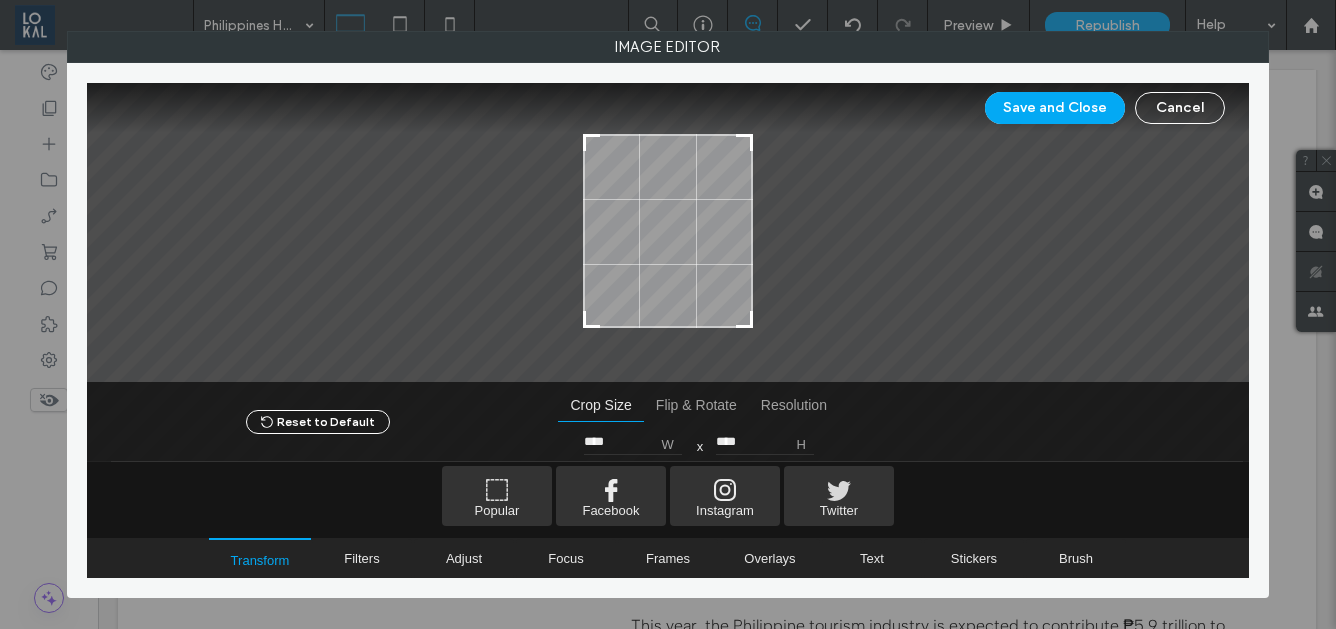type on "****" 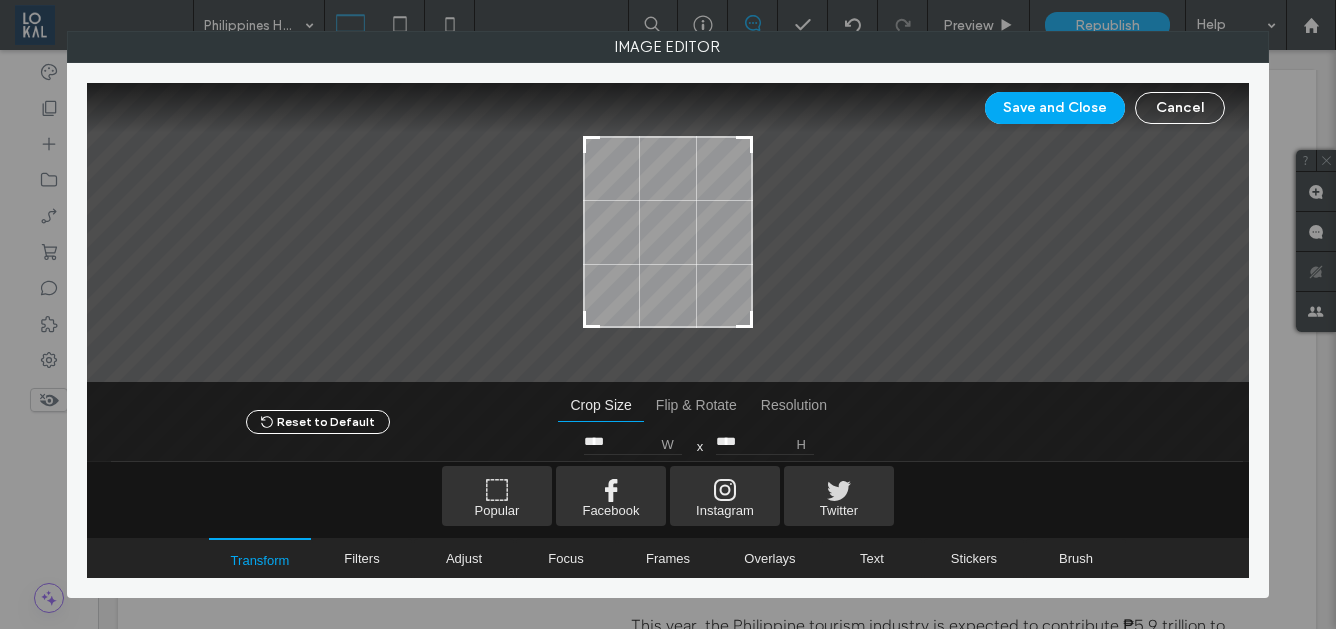 click at bounding box center (744, 145) 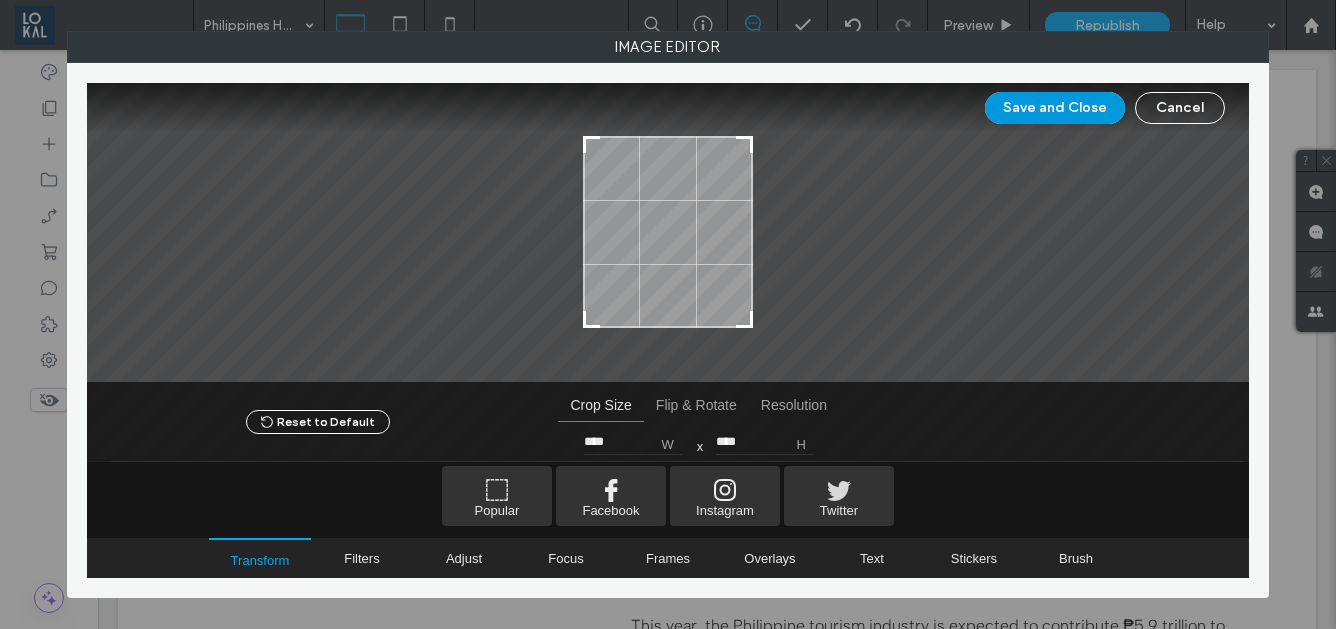click on "Save and Close" at bounding box center [1055, 108] 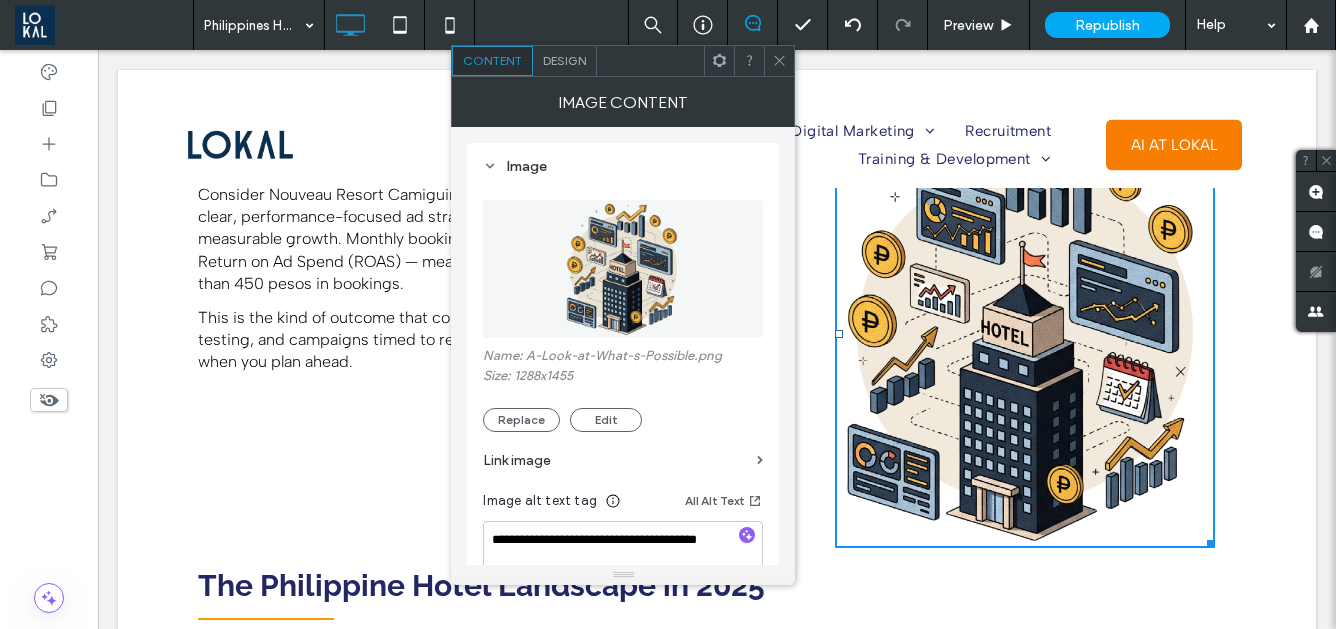 click 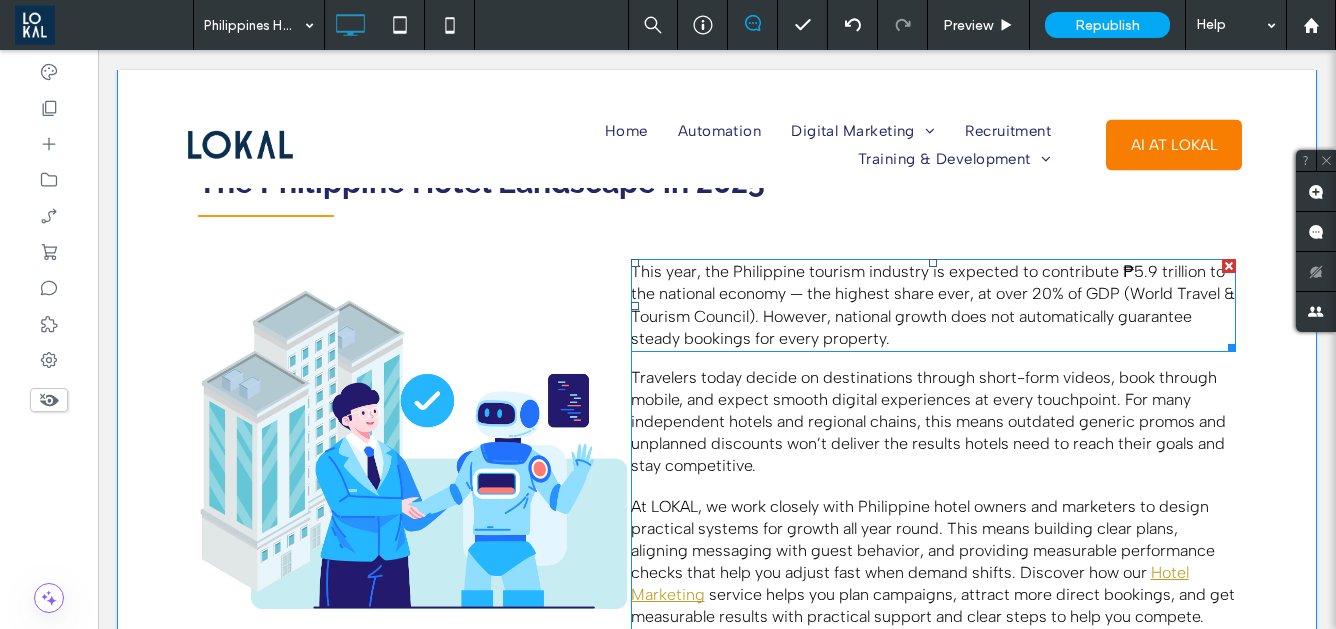 scroll, scrollTop: 1616, scrollLeft: 0, axis: vertical 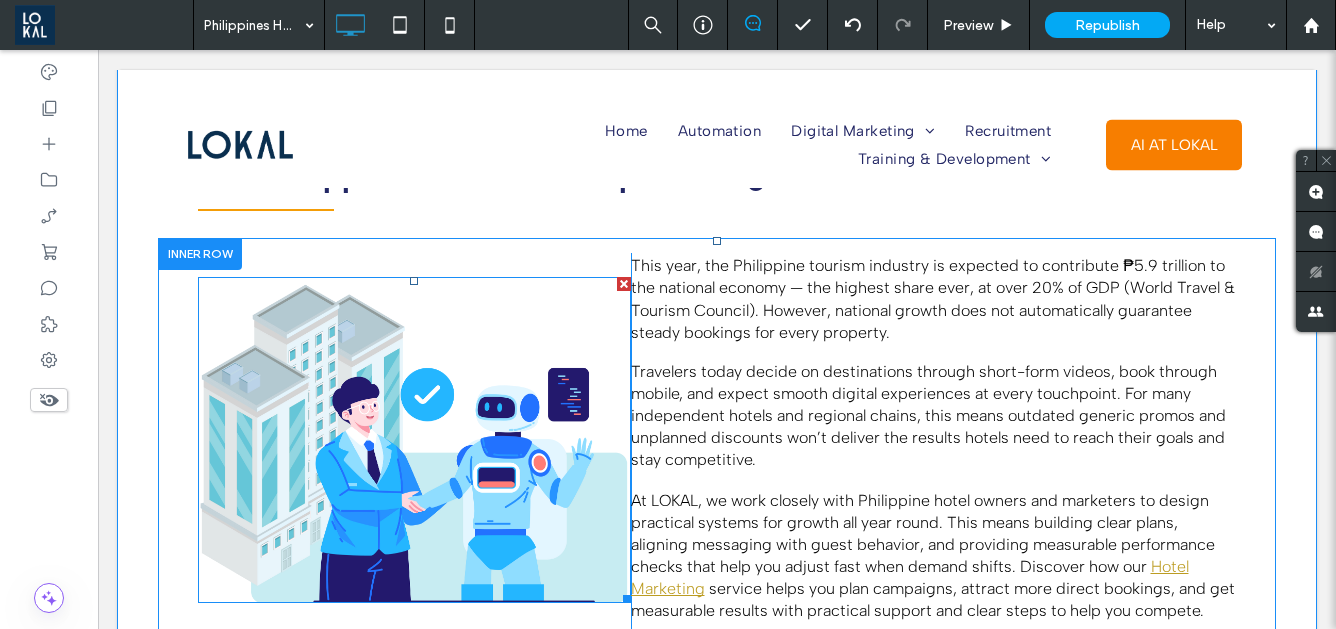 click at bounding box center (414, 440) 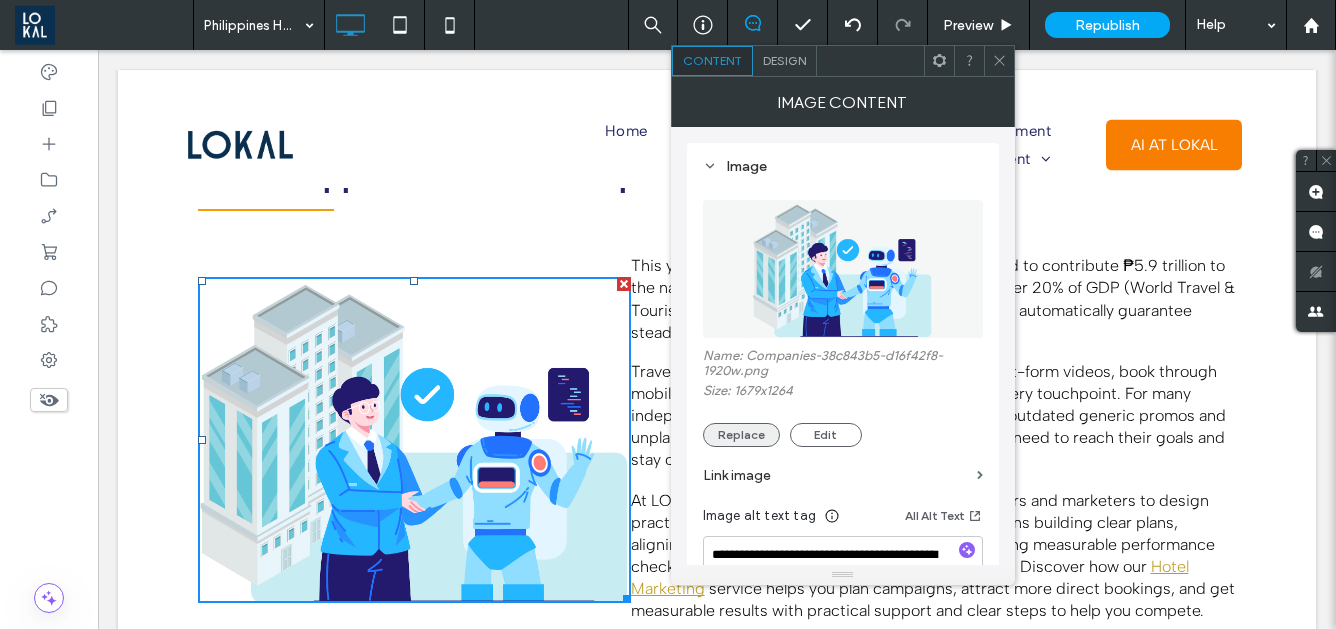 click on "Replace" at bounding box center (741, 435) 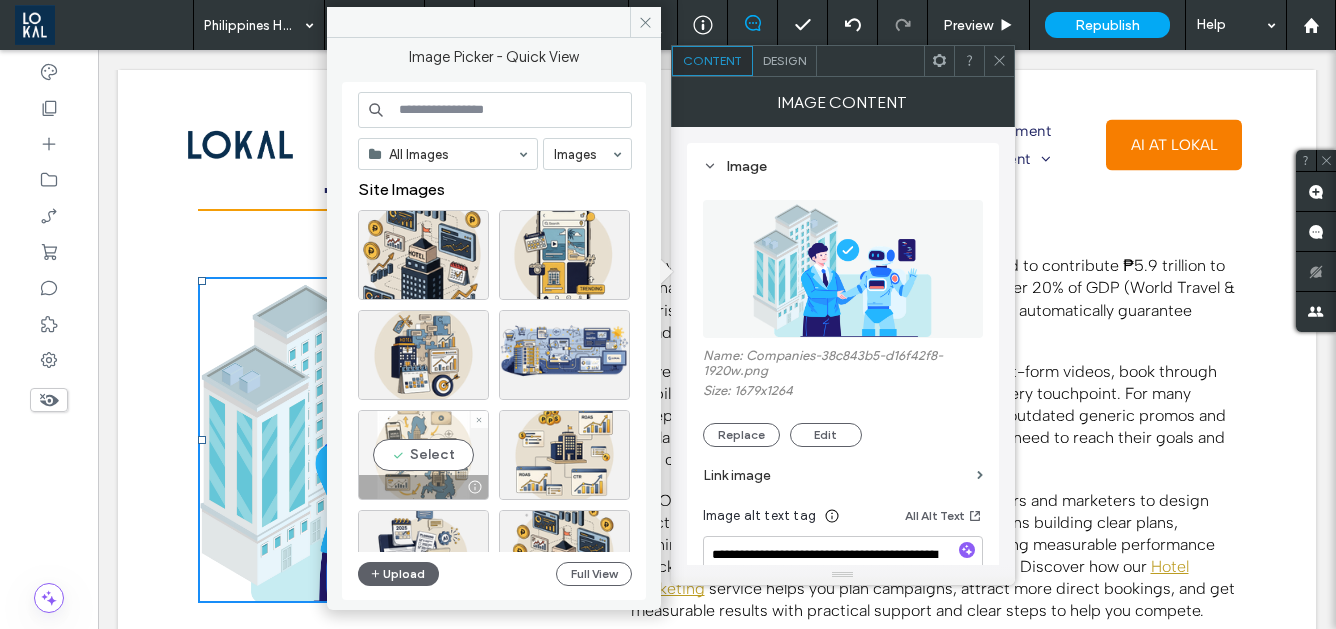 click on "Select" at bounding box center (423, 455) 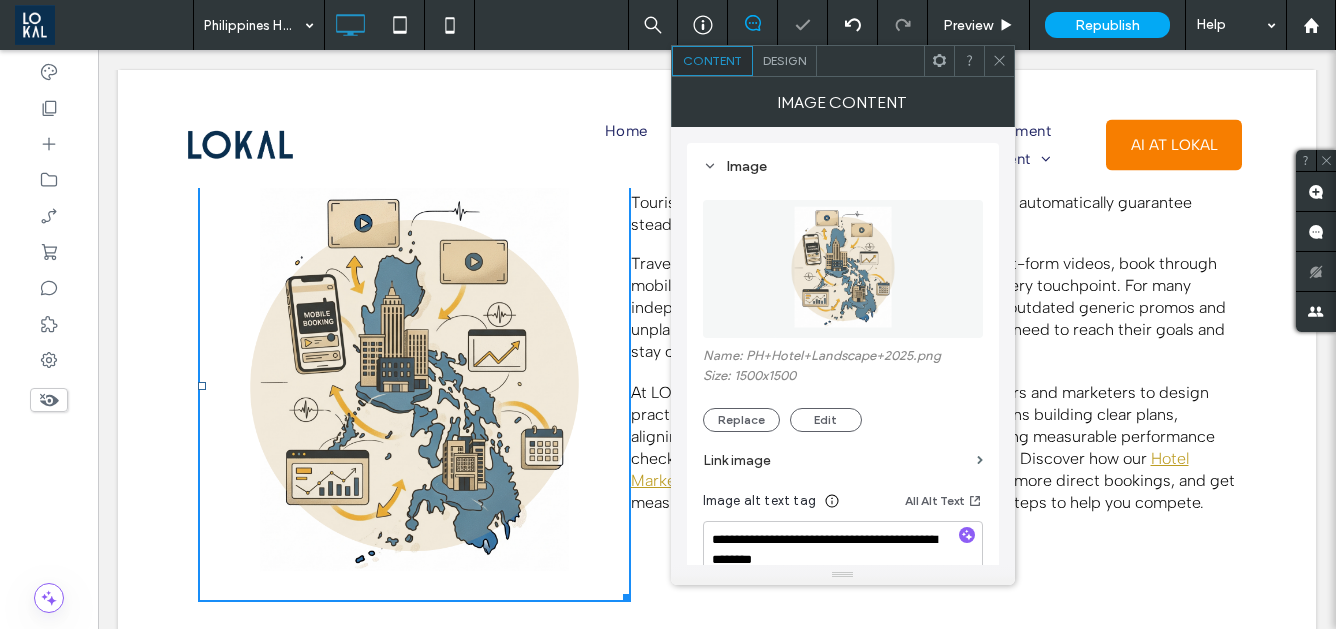 scroll, scrollTop: 1749, scrollLeft: 0, axis: vertical 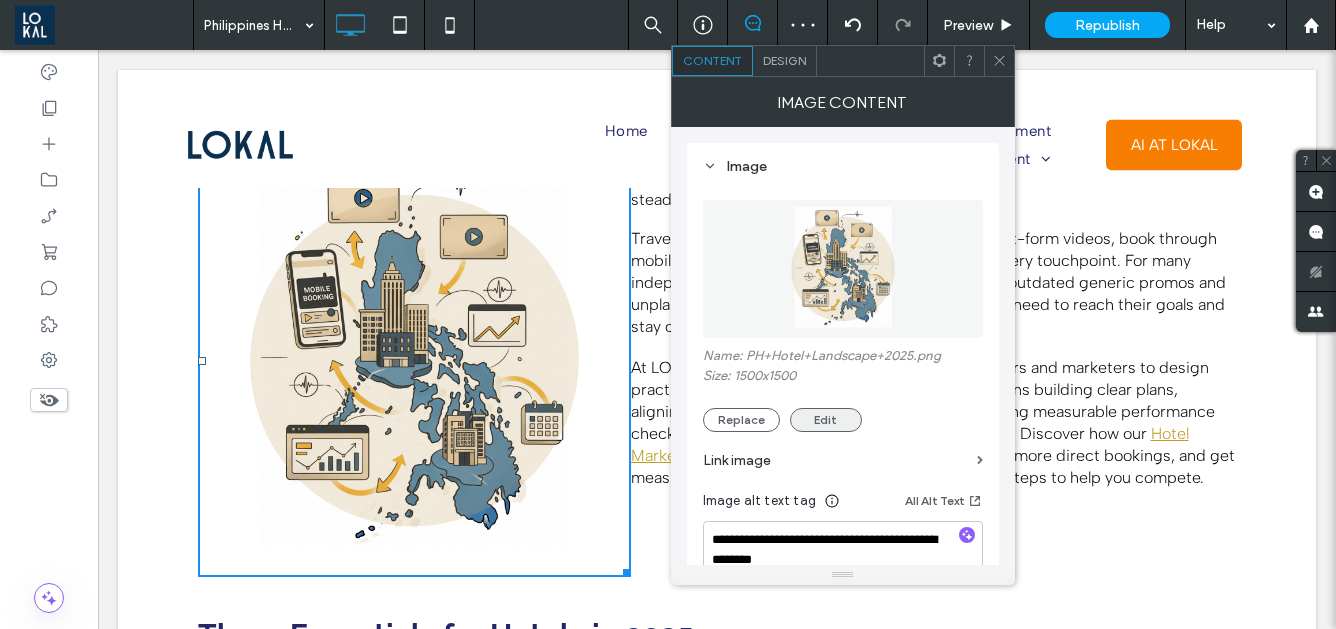 click on "Edit" at bounding box center [826, 420] 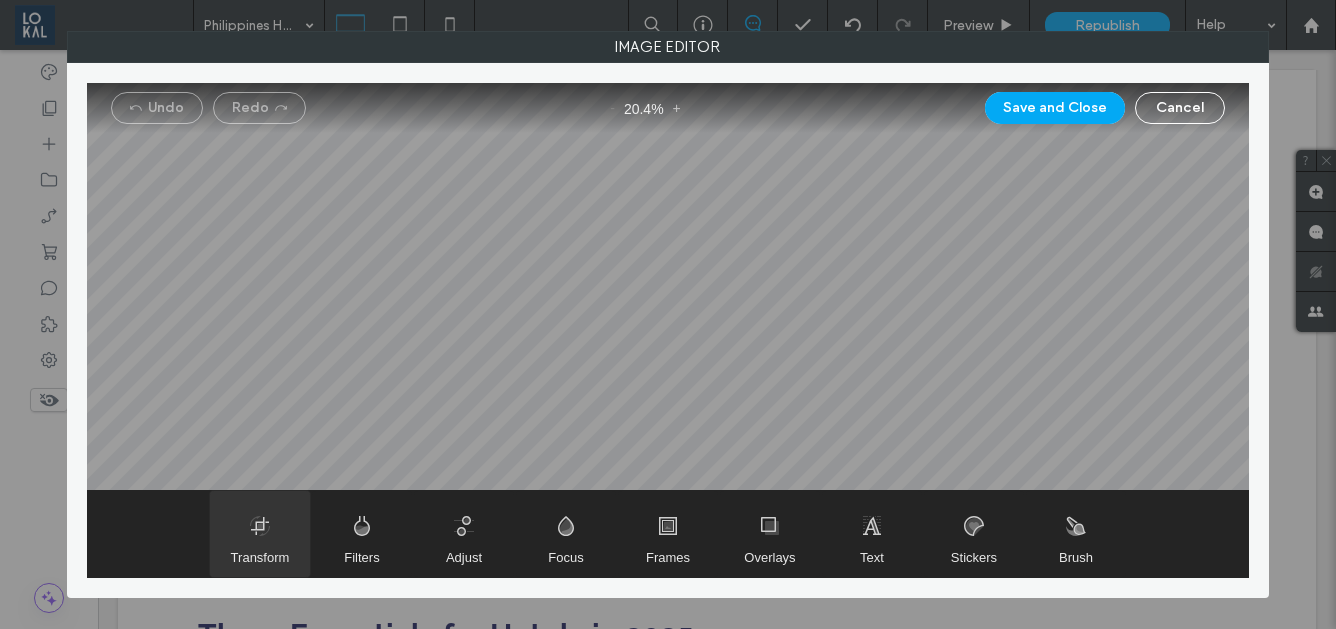 click at bounding box center [260, 534] 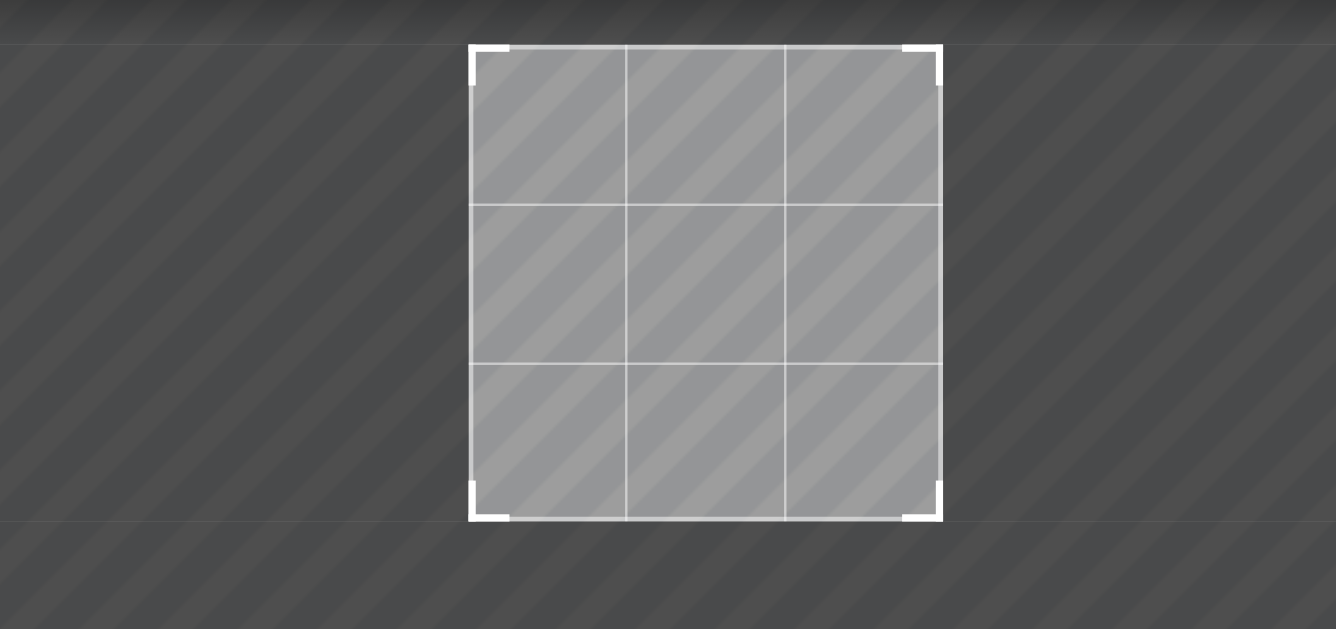 type on "****" 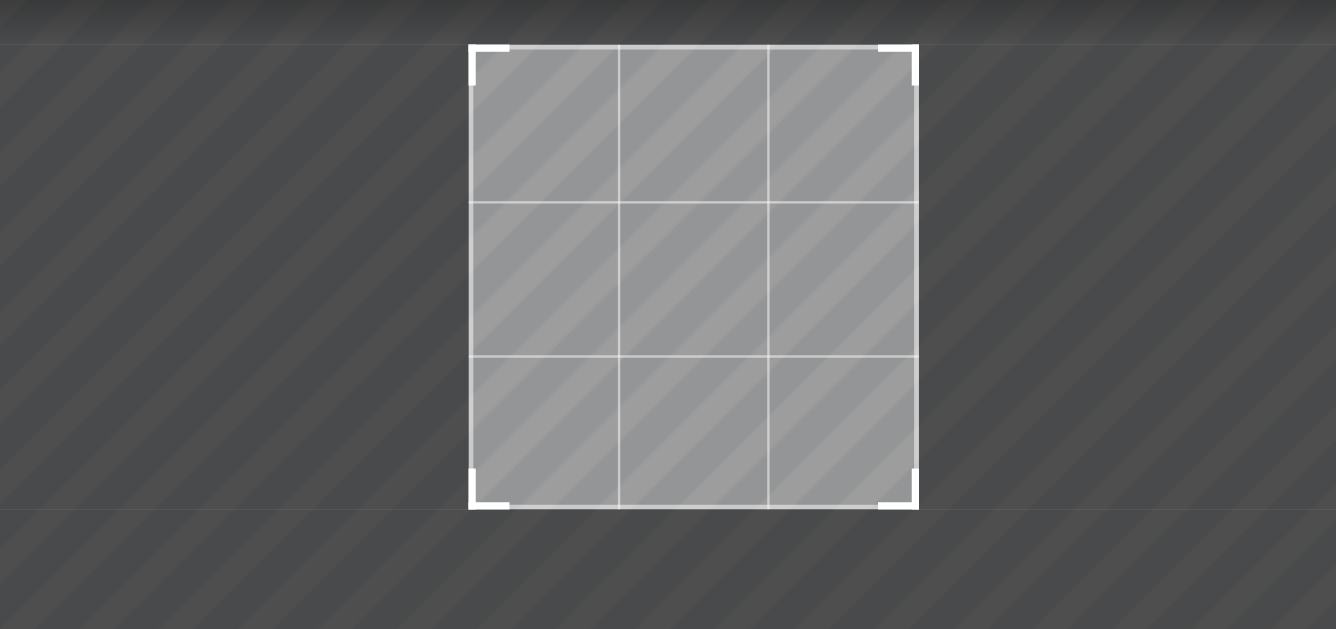 type on "****" 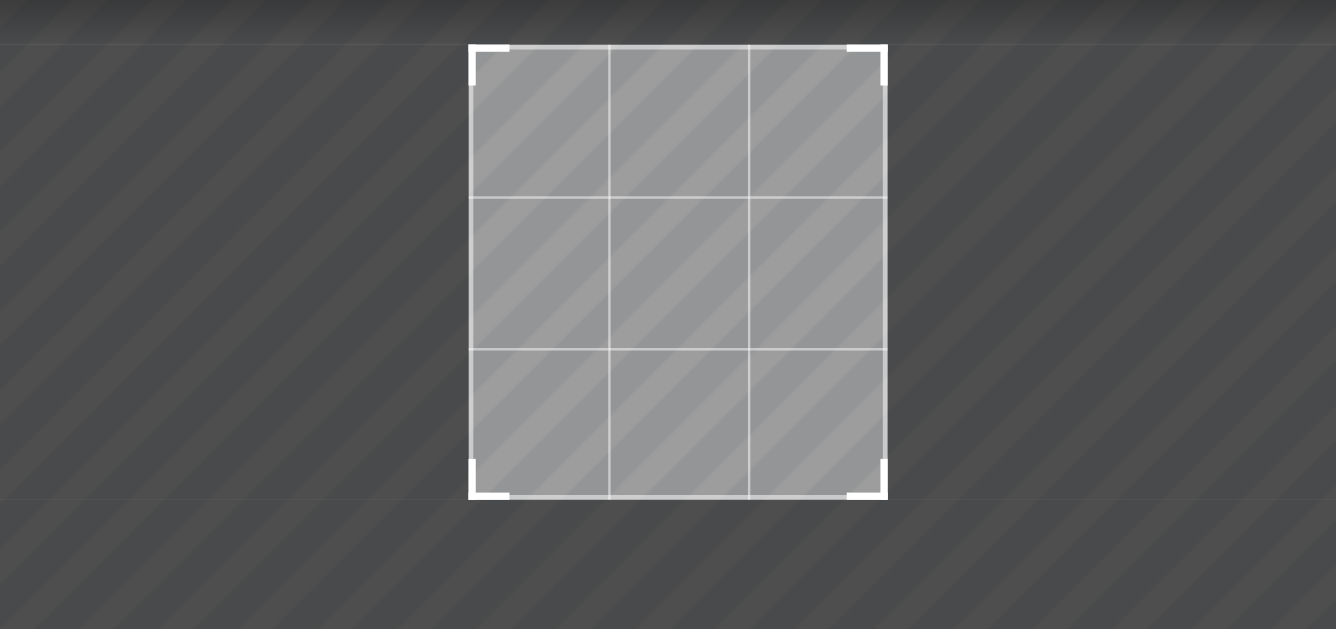 type on "****" 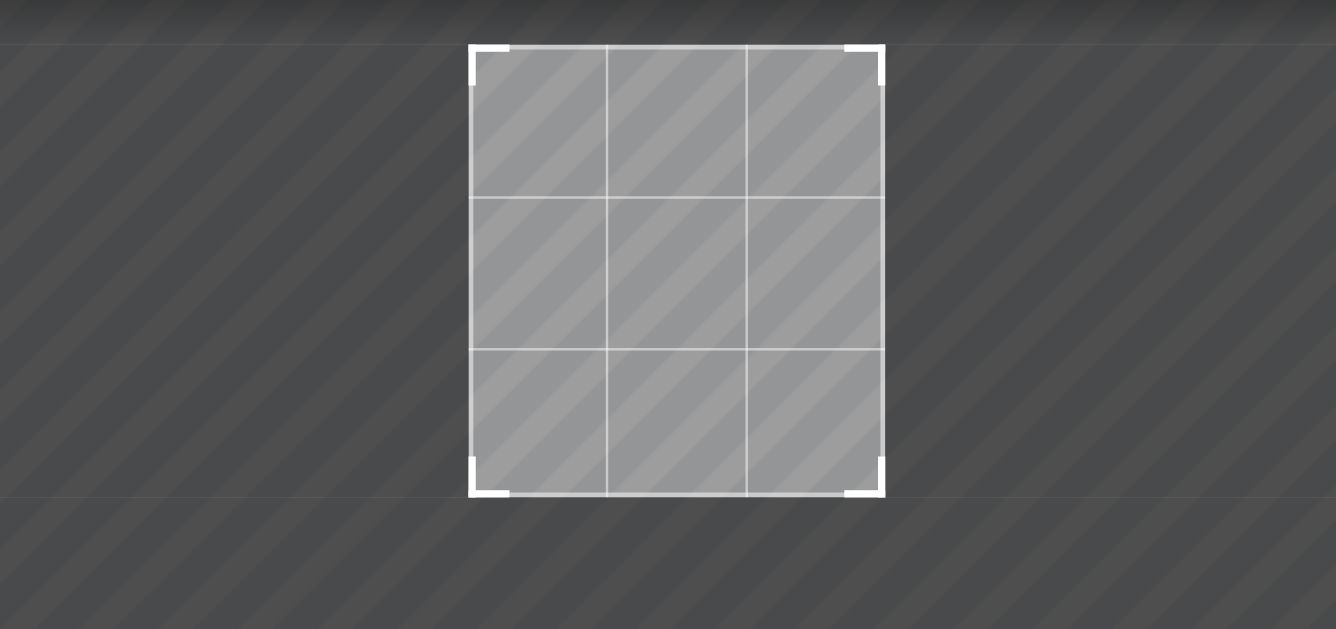 type on "****" 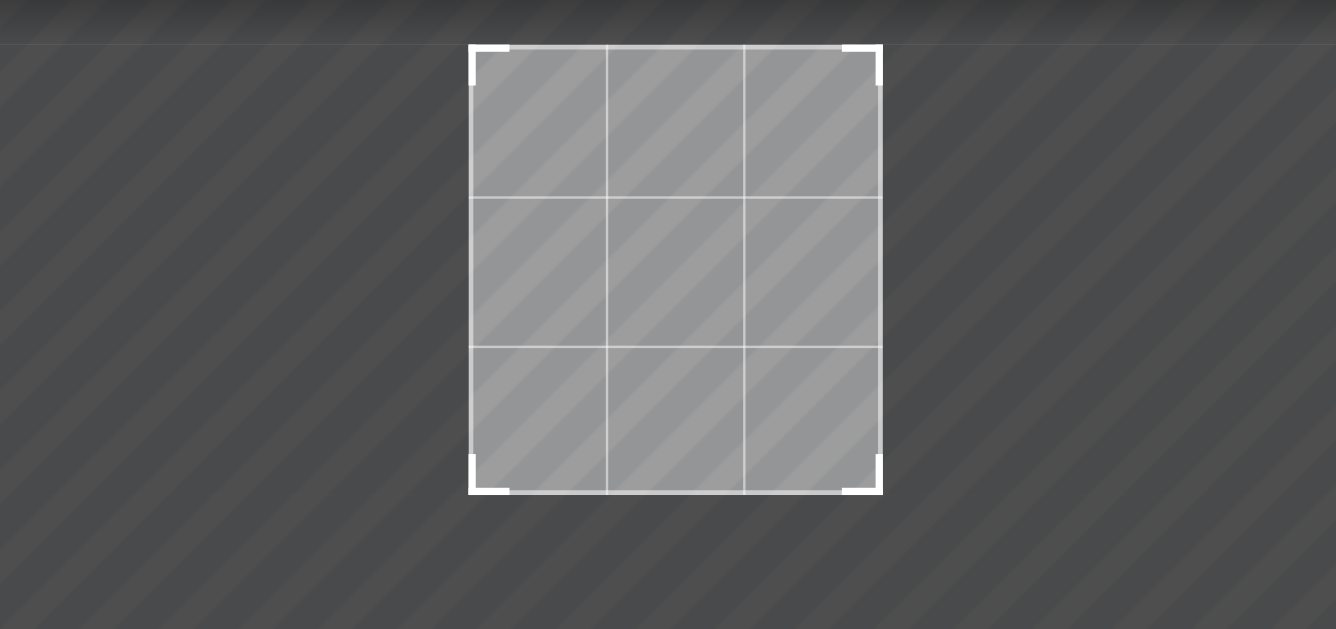 type on "****" 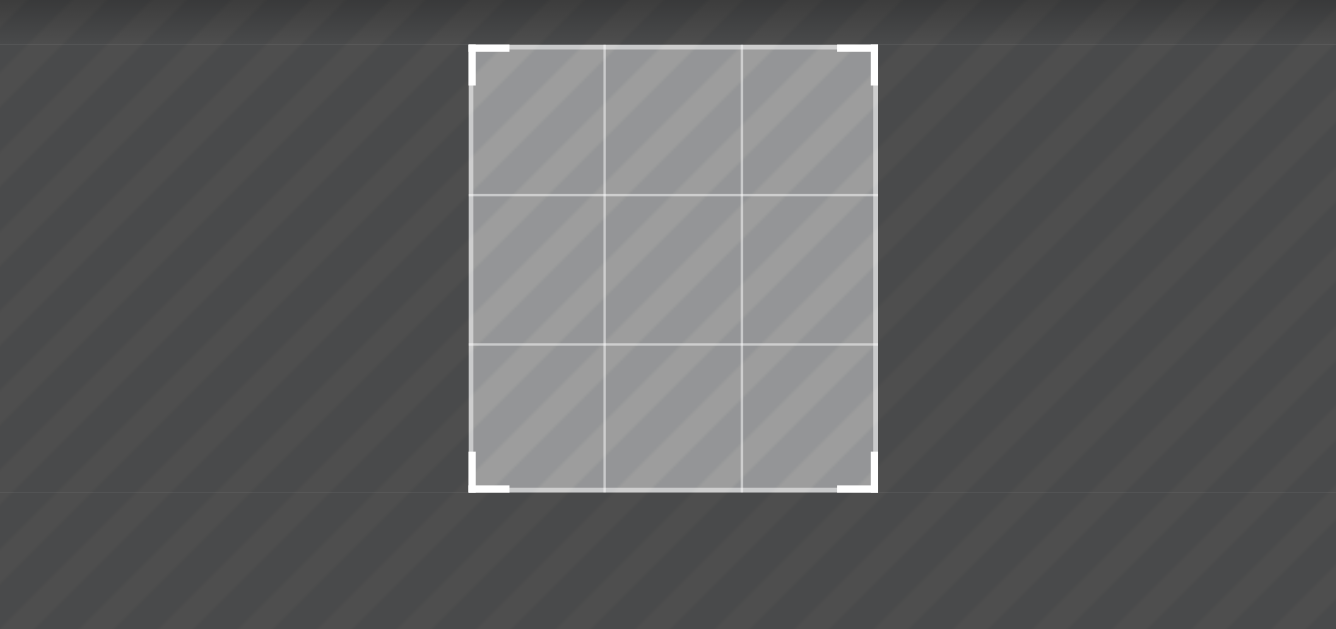 drag, startPoint x: 762, startPoint y: 328, endPoint x: 734, endPoint y: 316, distance: 30.463093 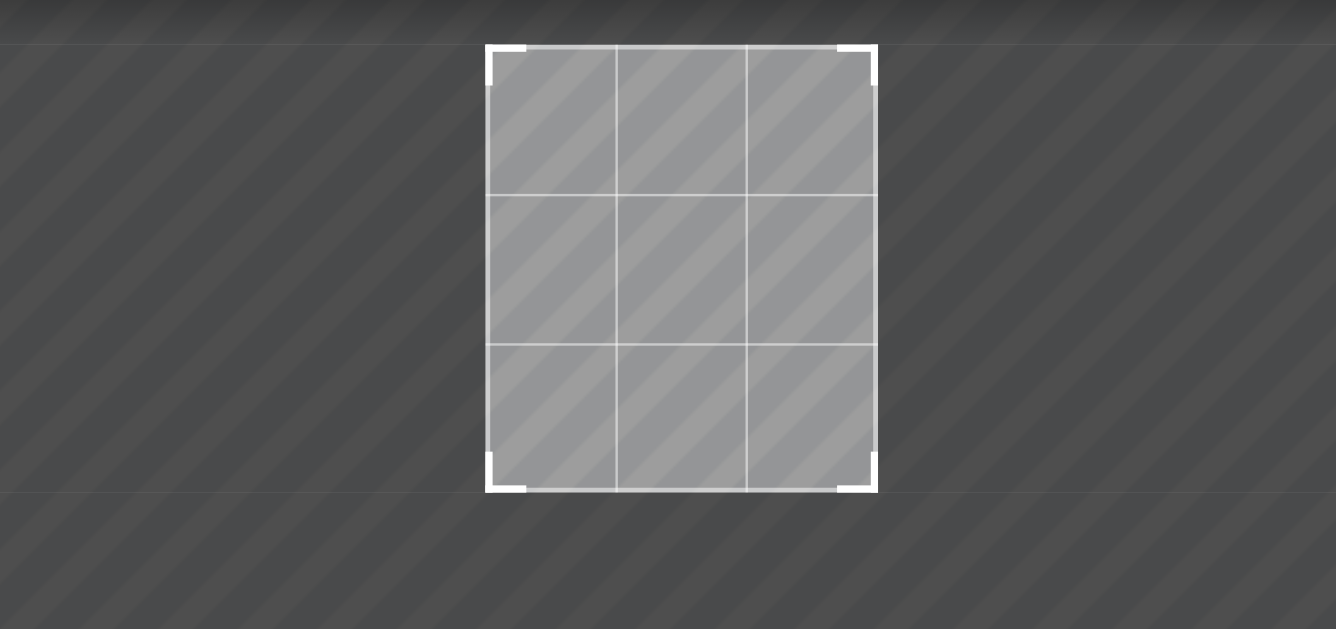 type on "****" 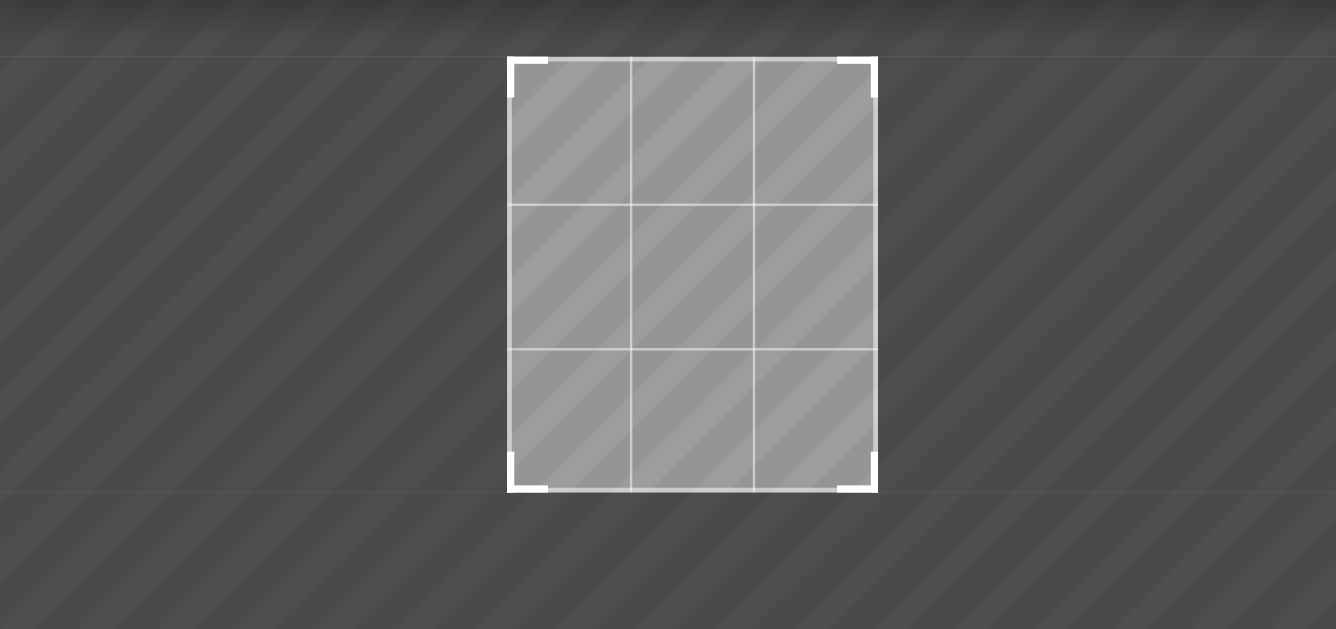 type on "****" 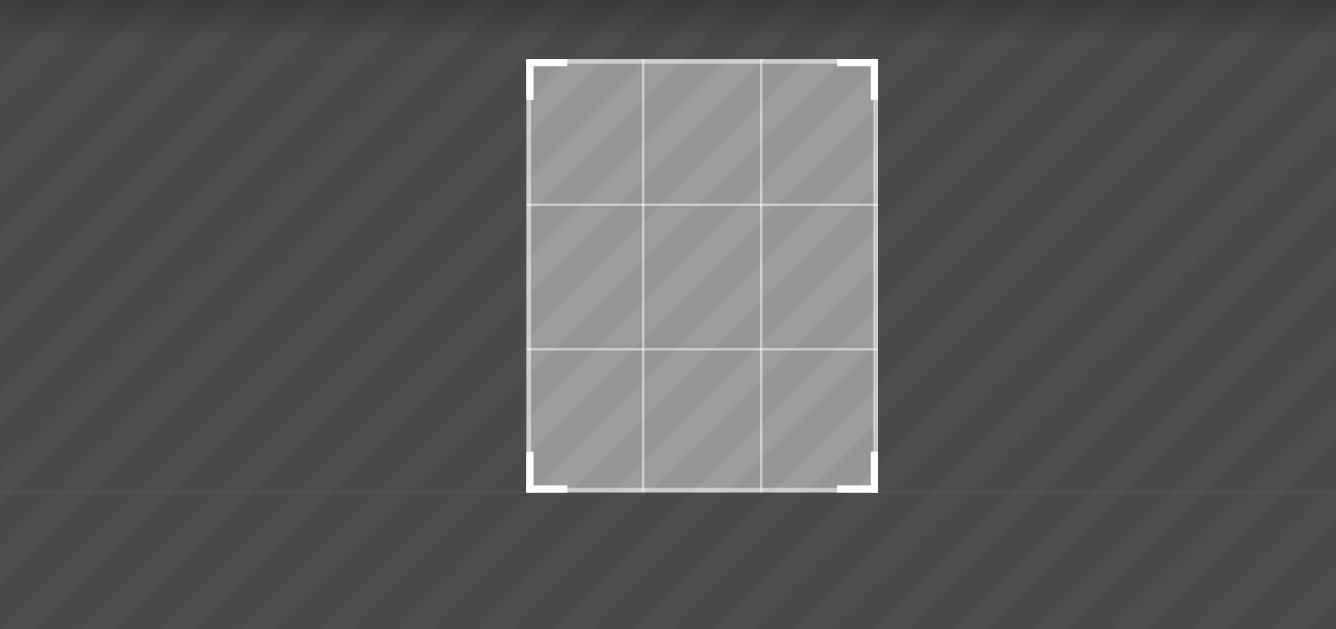 type on "****" 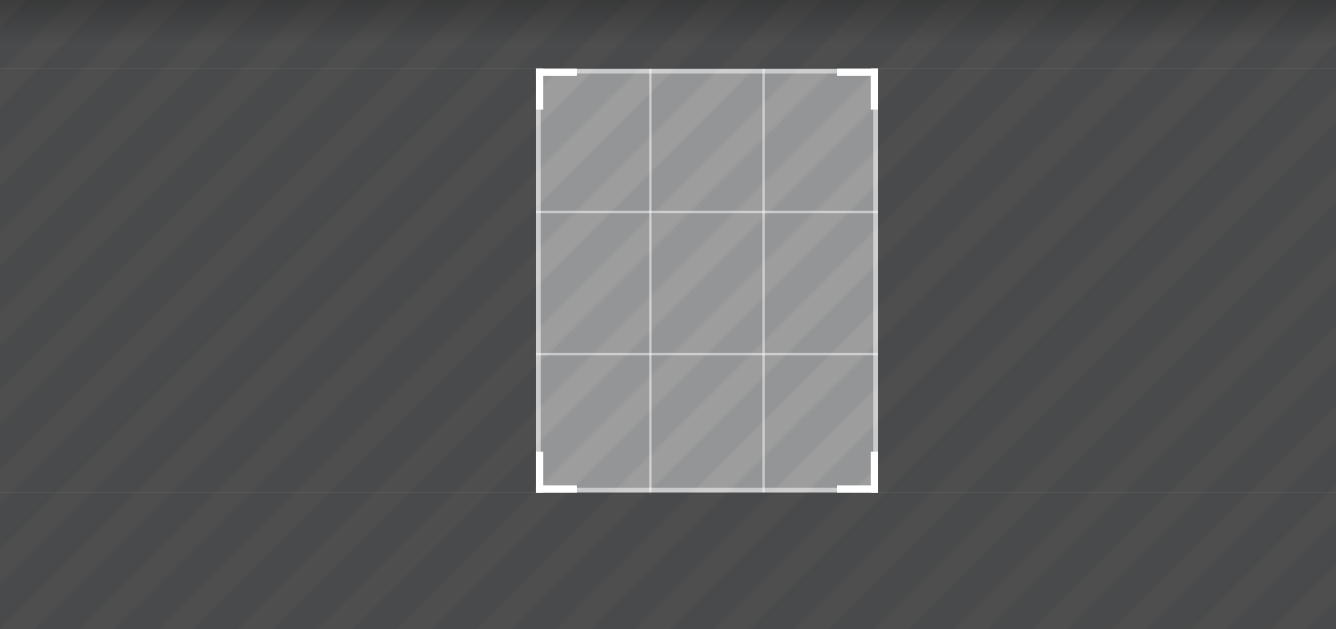 type on "****" 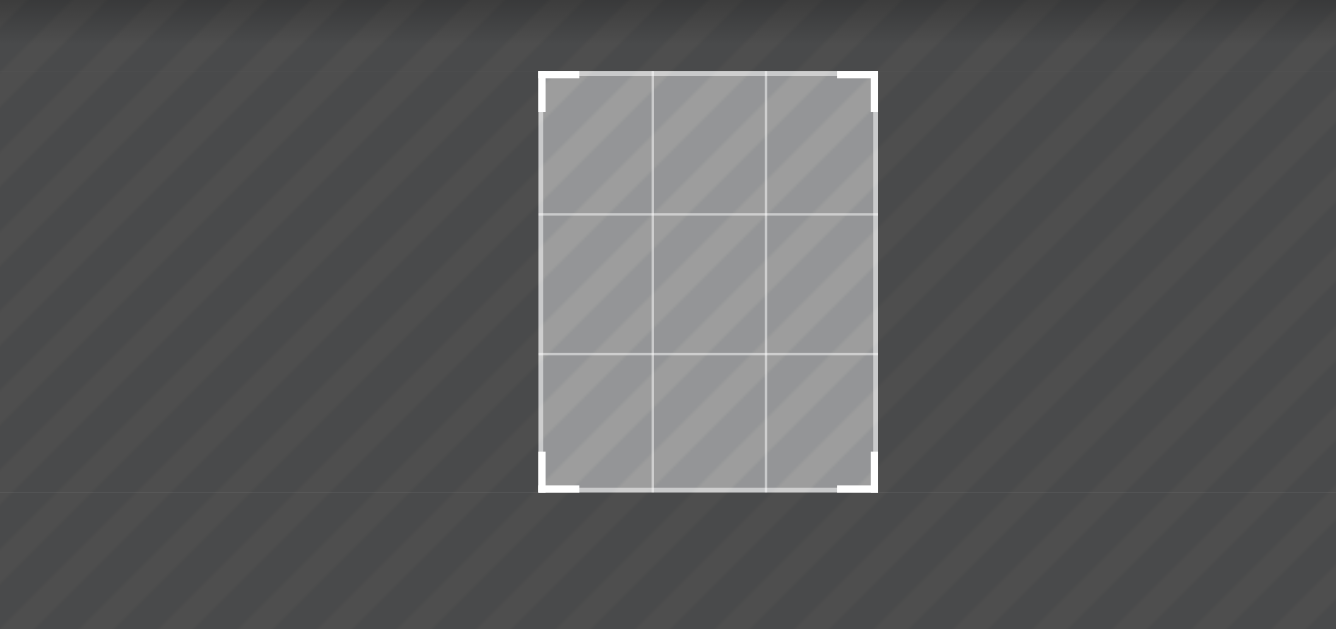 type on "****" 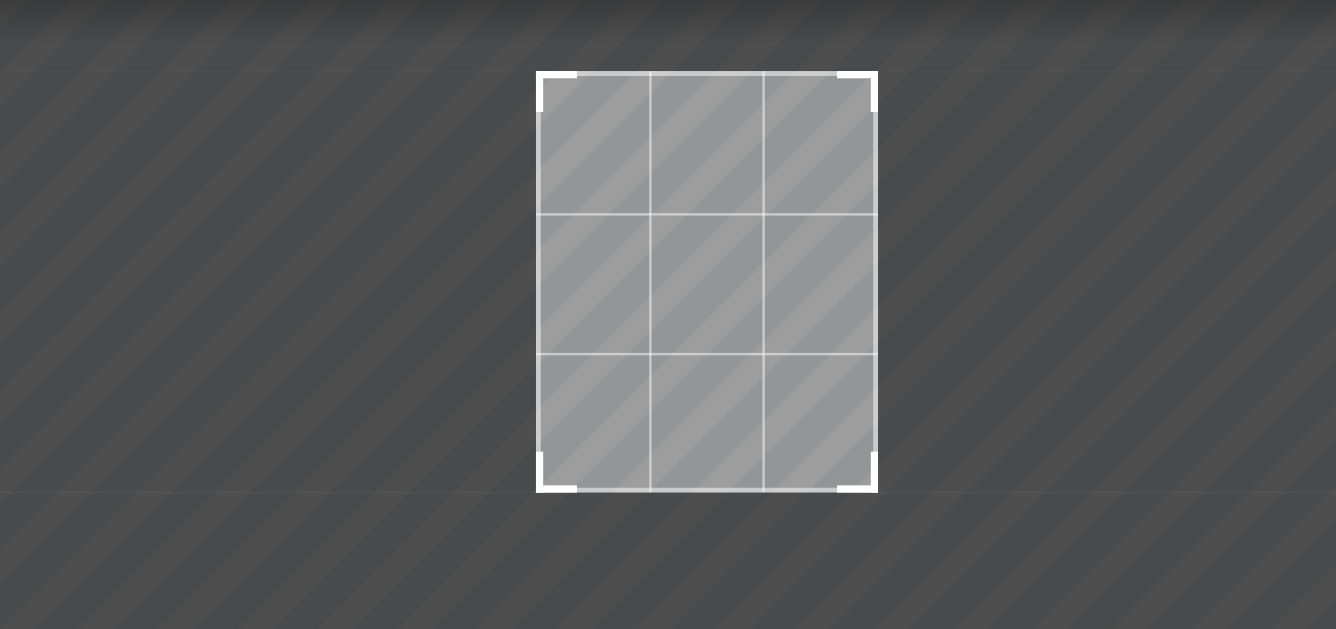 drag, startPoint x: 569, startPoint y: 136, endPoint x: 597, endPoint y: 147, distance: 30.083218 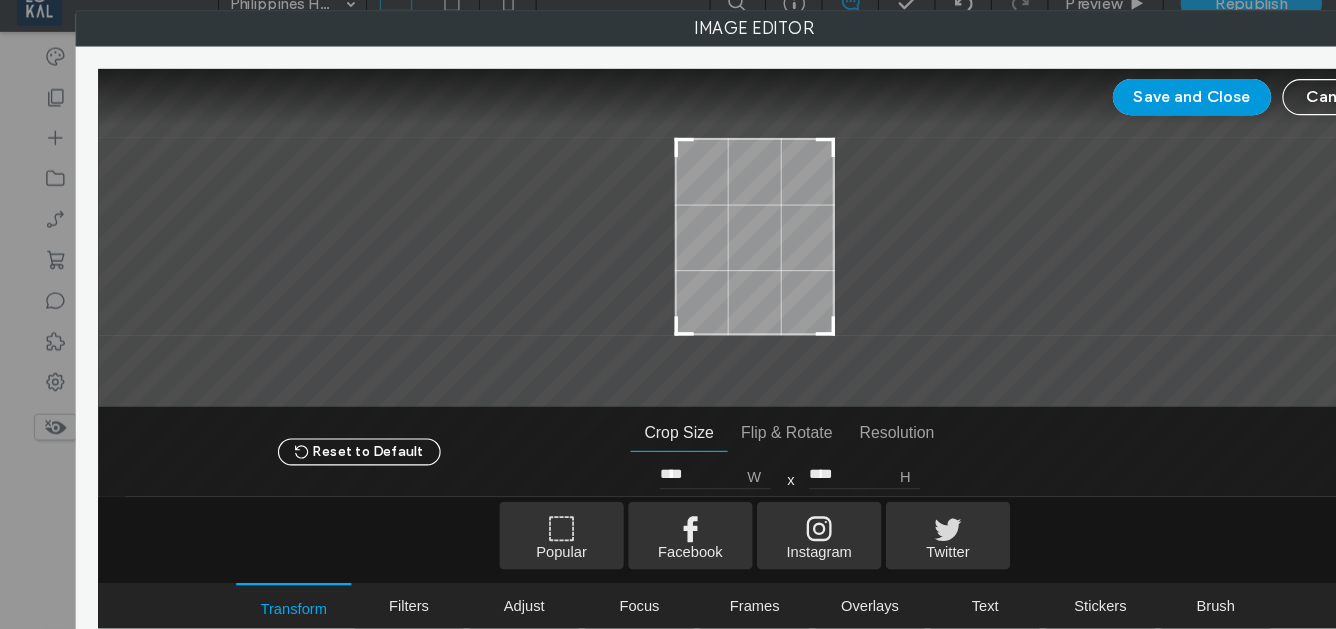 click on "Save and Close" at bounding box center (1055, 108) 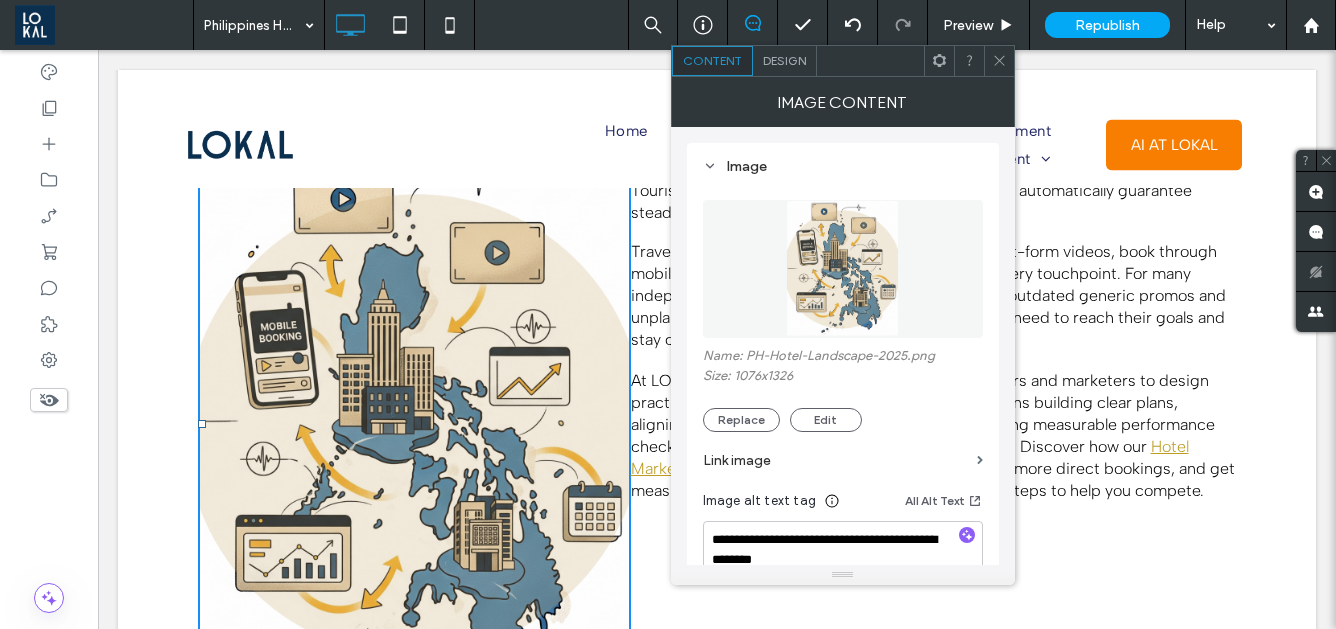 scroll, scrollTop: 1741, scrollLeft: 0, axis: vertical 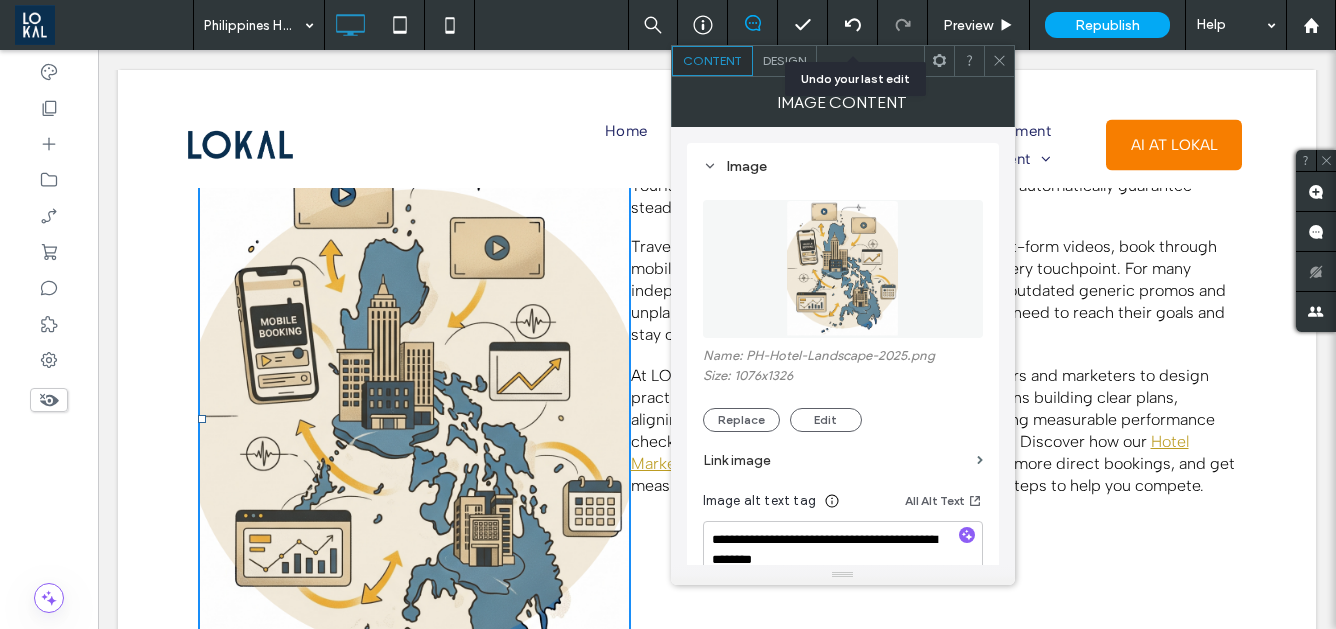click at bounding box center (853, 25) 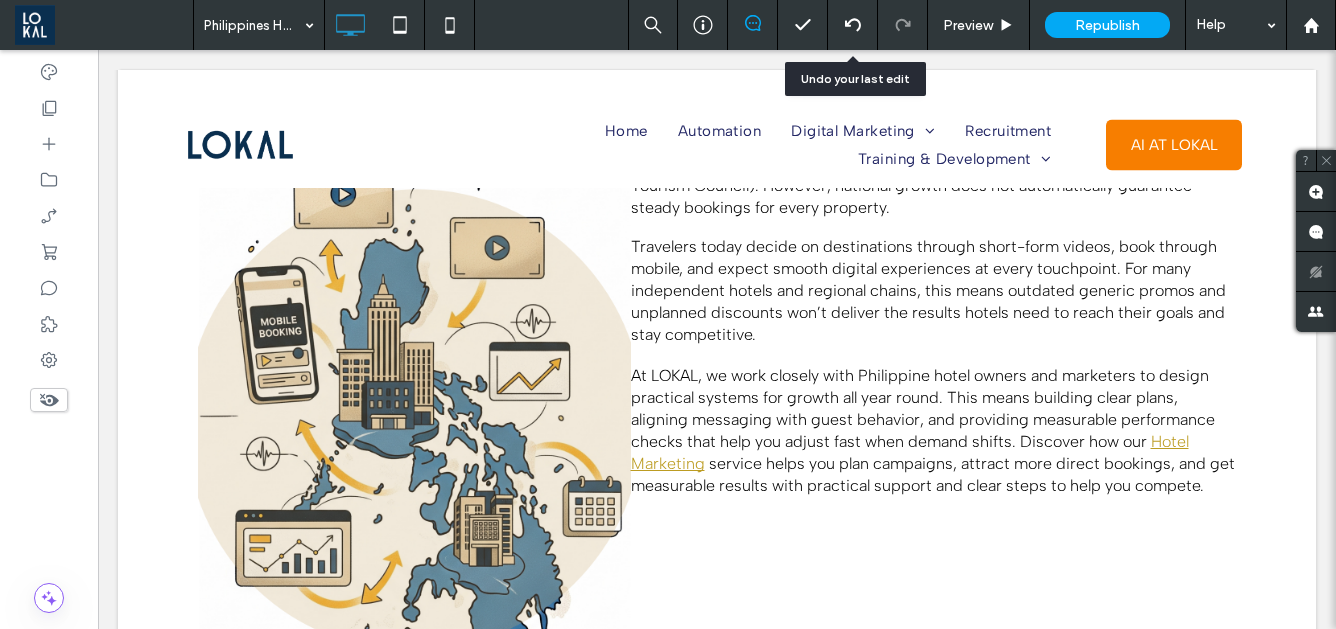 click at bounding box center [853, 25] 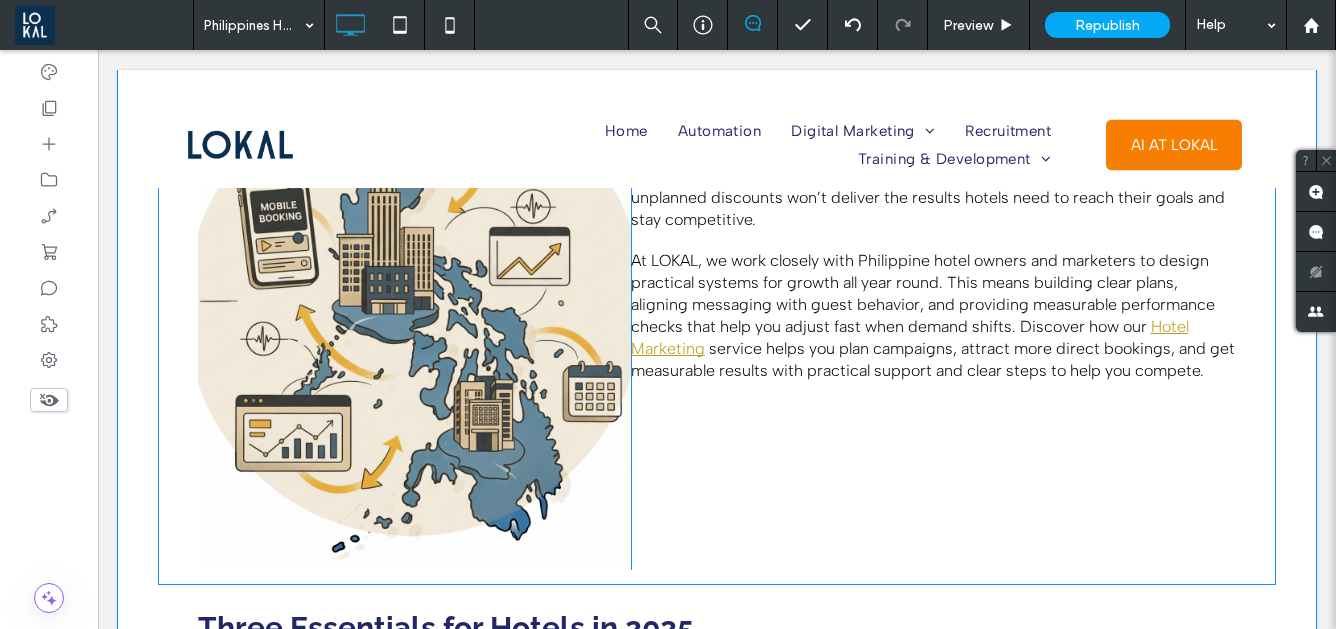 scroll, scrollTop: 1841, scrollLeft: 0, axis: vertical 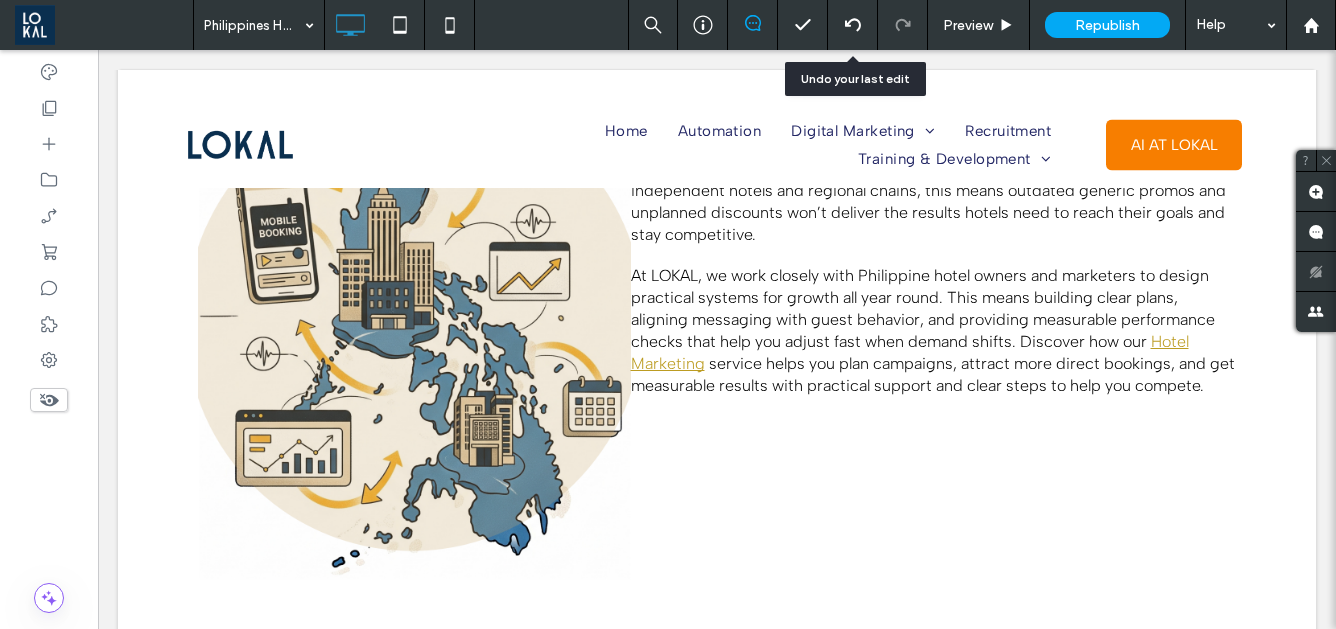 click 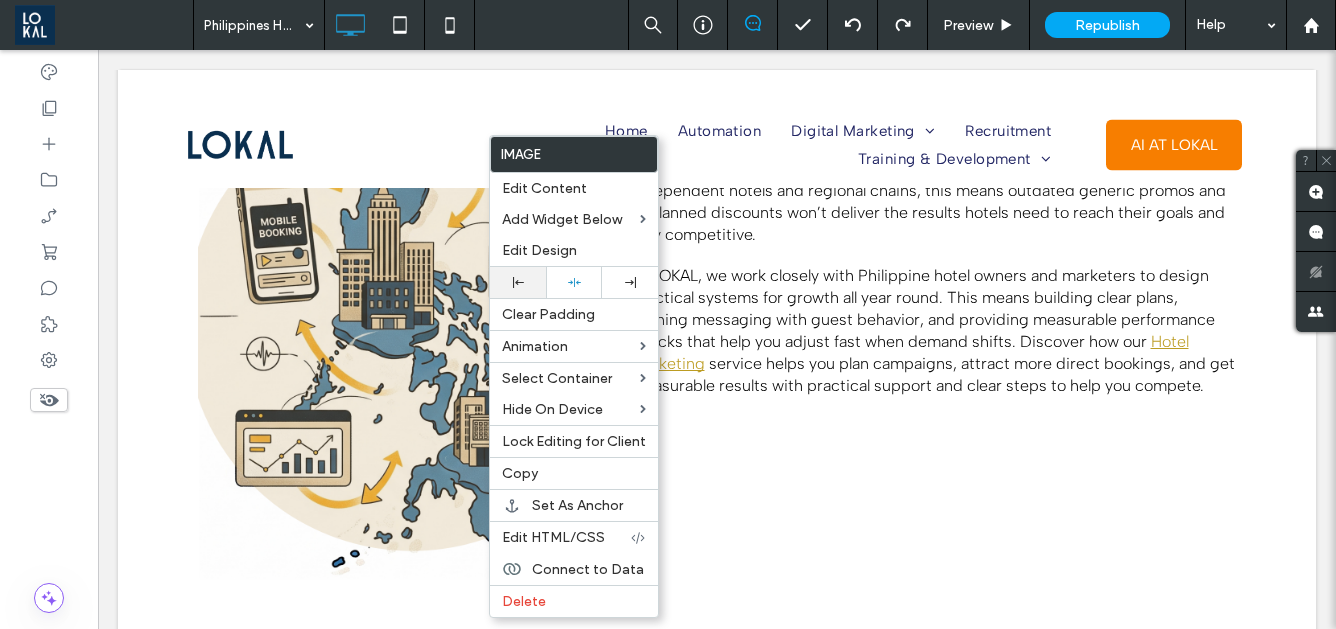 click 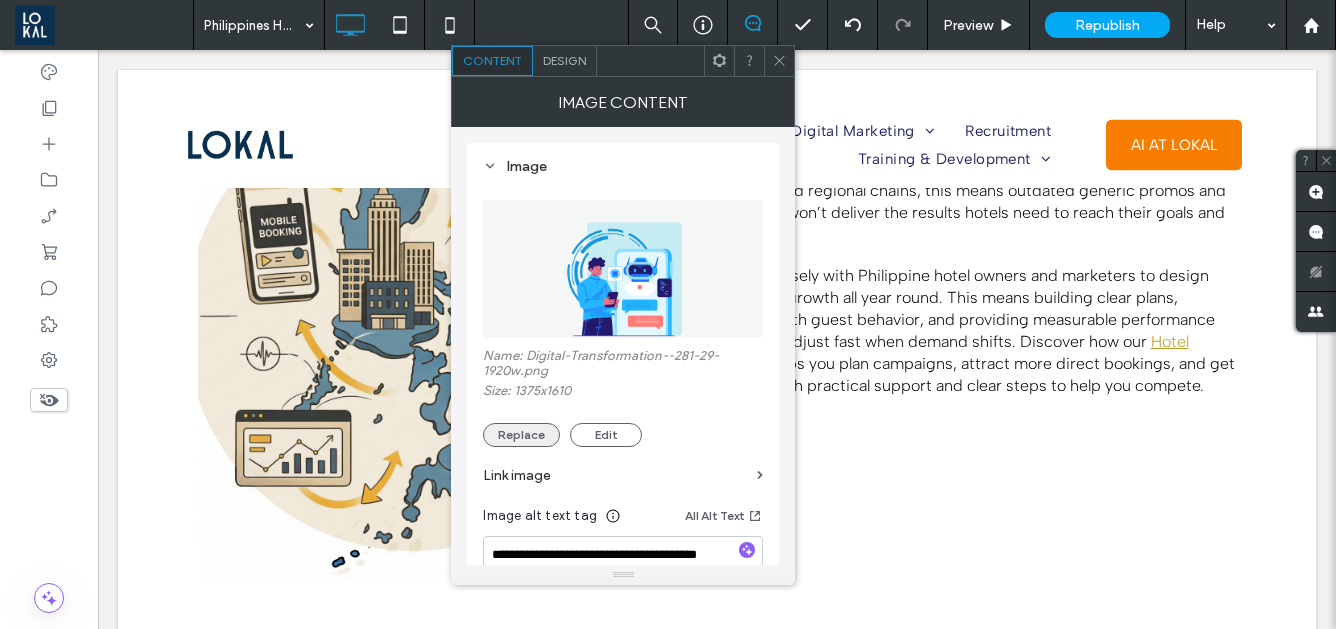 click on "Replace" at bounding box center [521, 435] 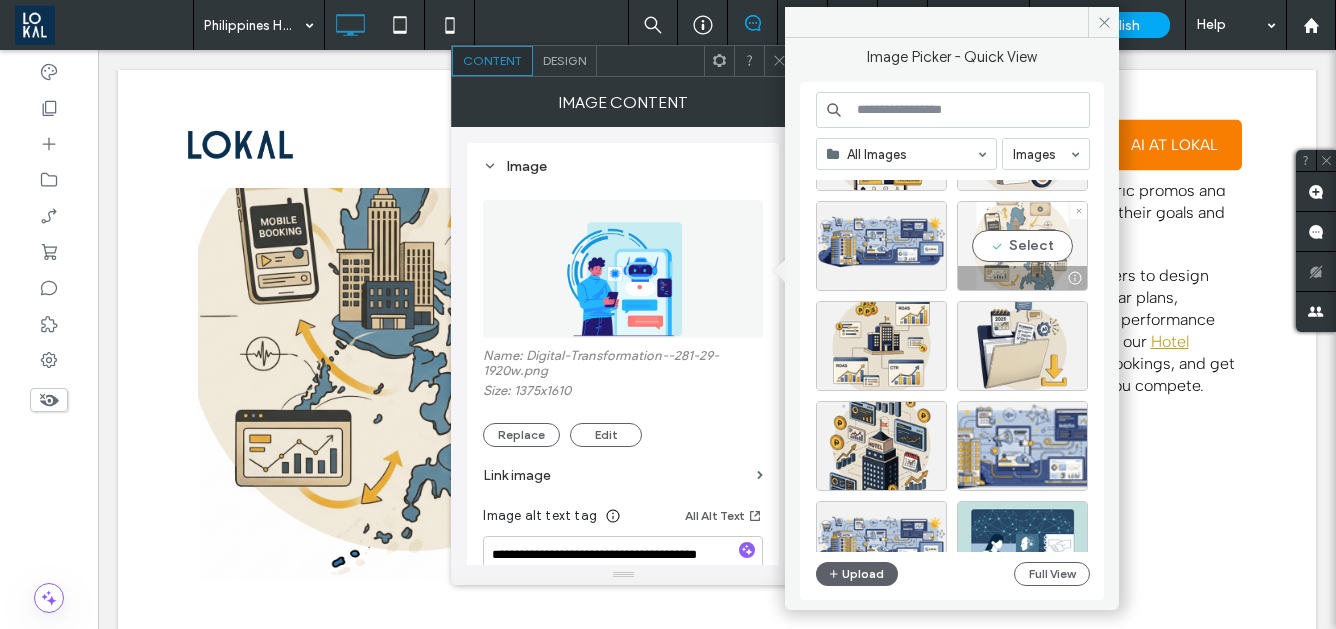 scroll, scrollTop: 204, scrollLeft: 0, axis: vertical 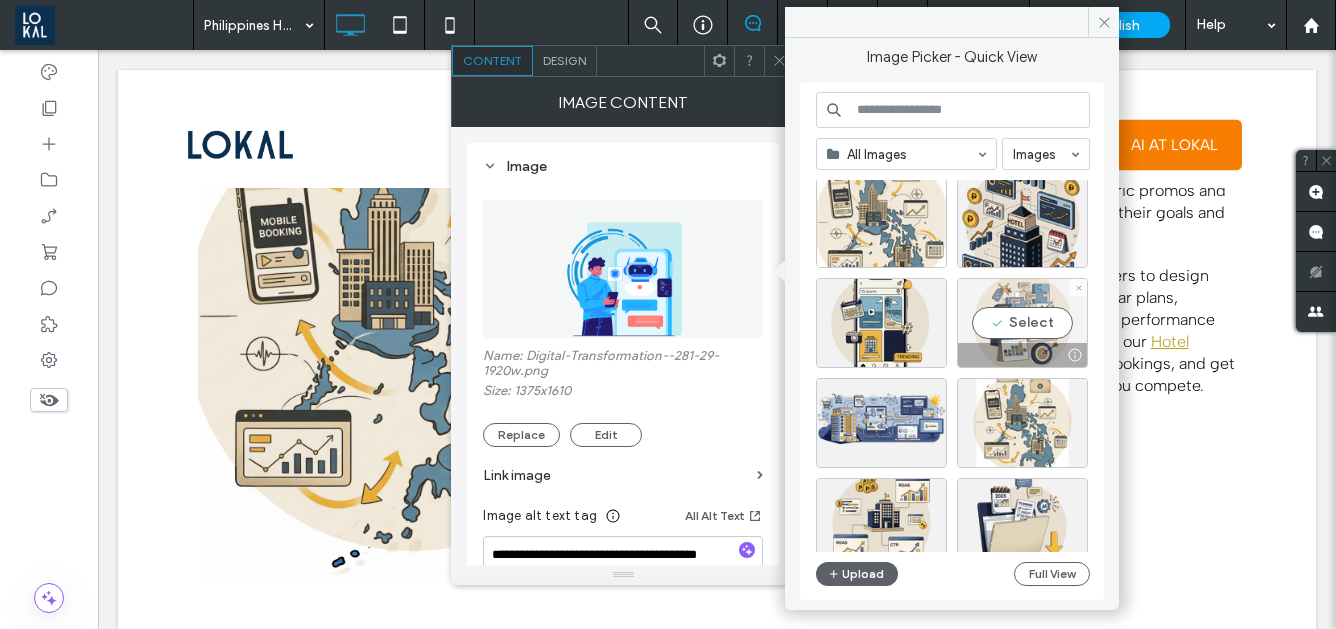 click on "Select" at bounding box center [1022, 323] 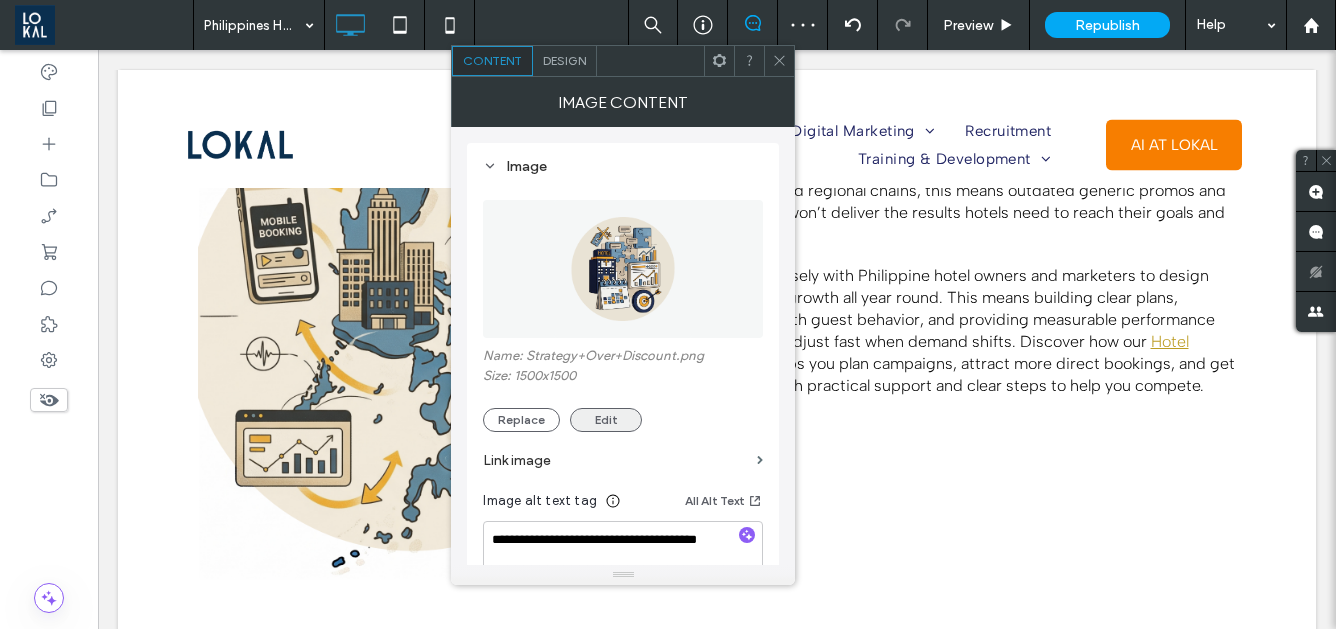 click on "Edit" at bounding box center (606, 420) 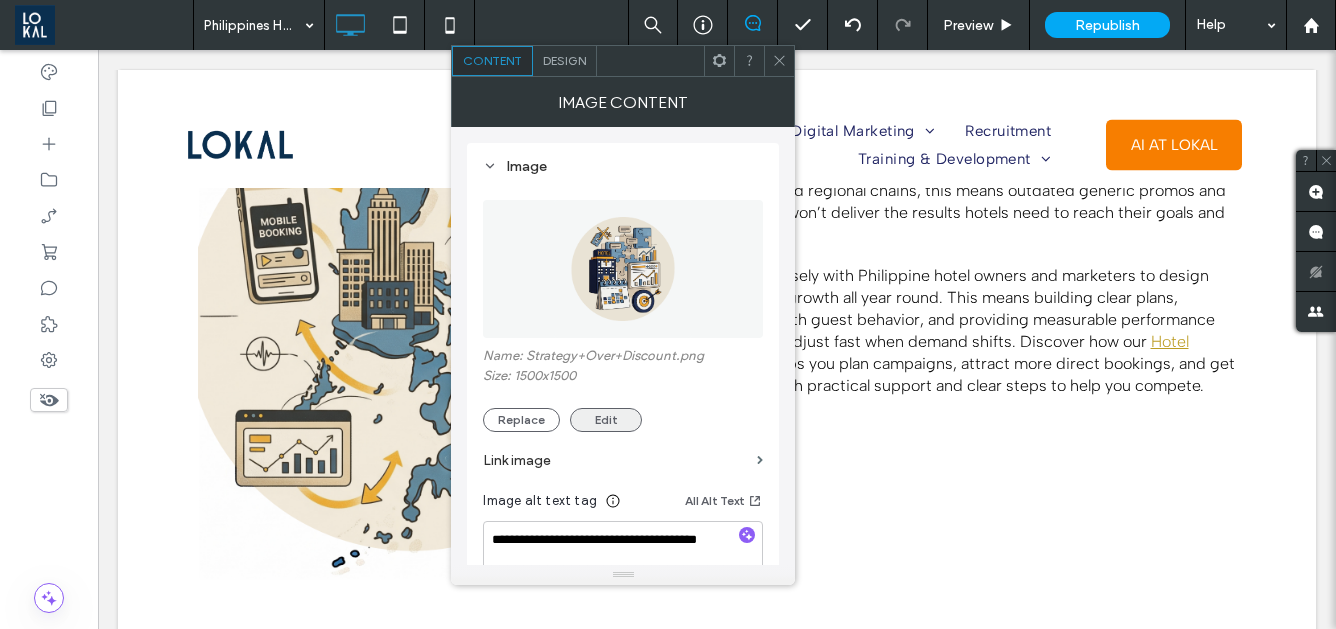 click on "Edit" at bounding box center [606, 420] 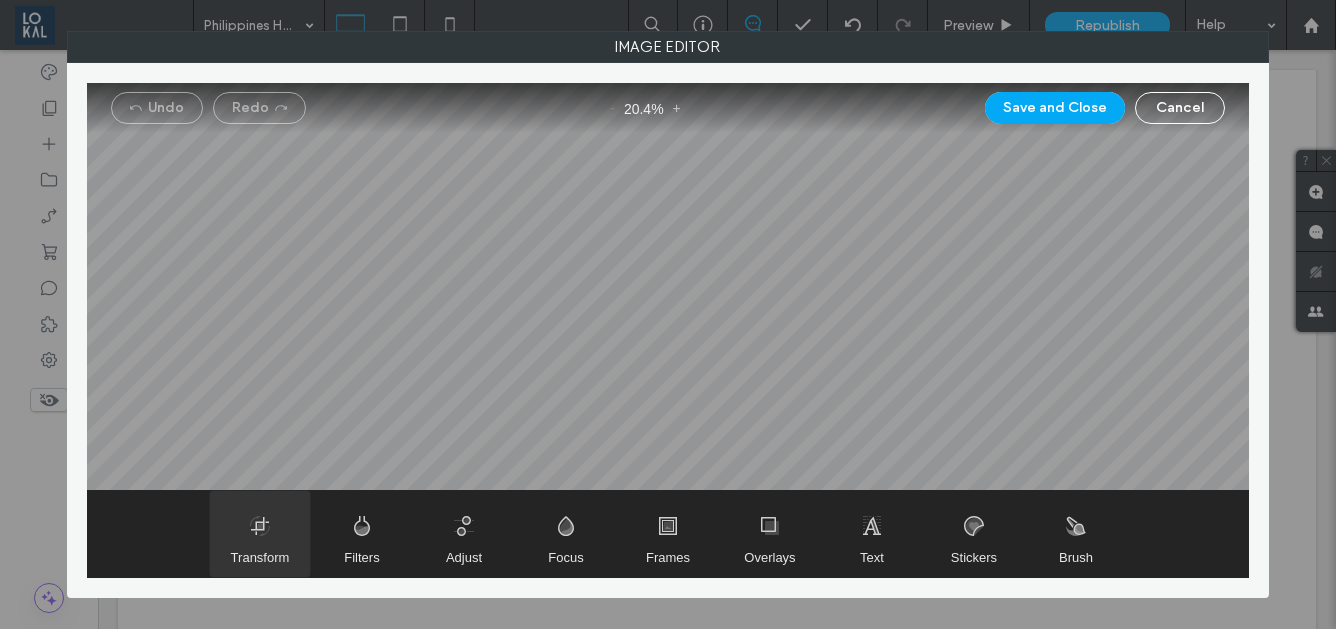 click at bounding box center [260, 534] 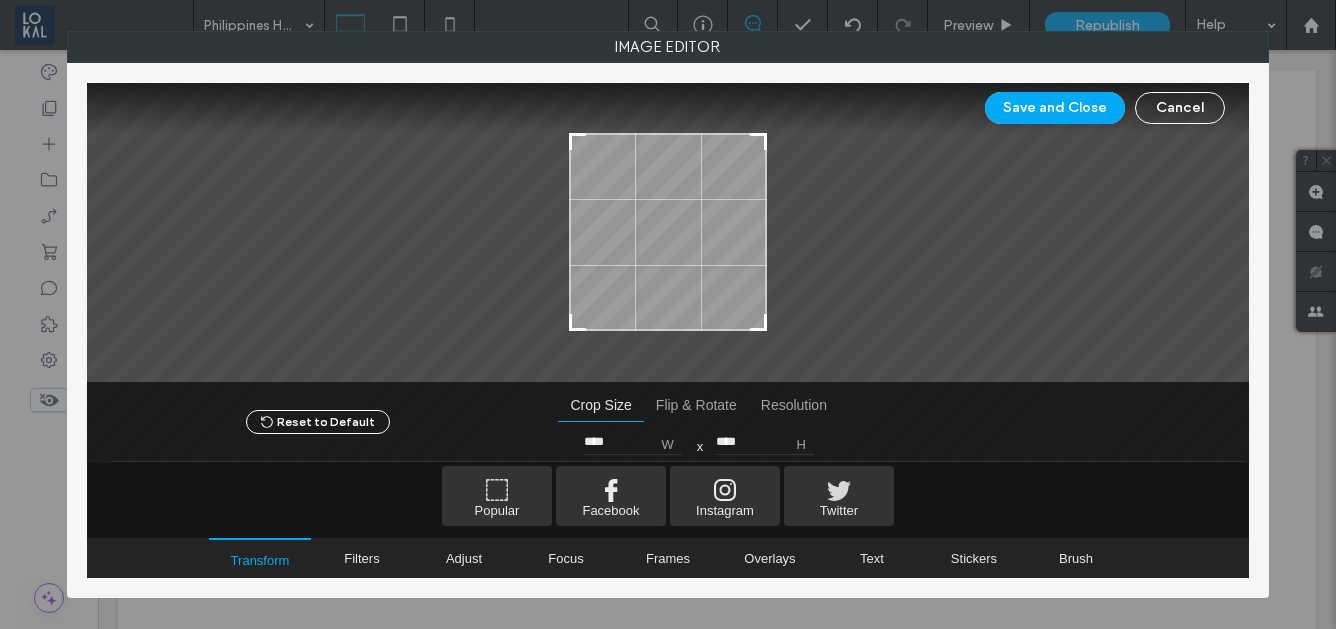type on "****" 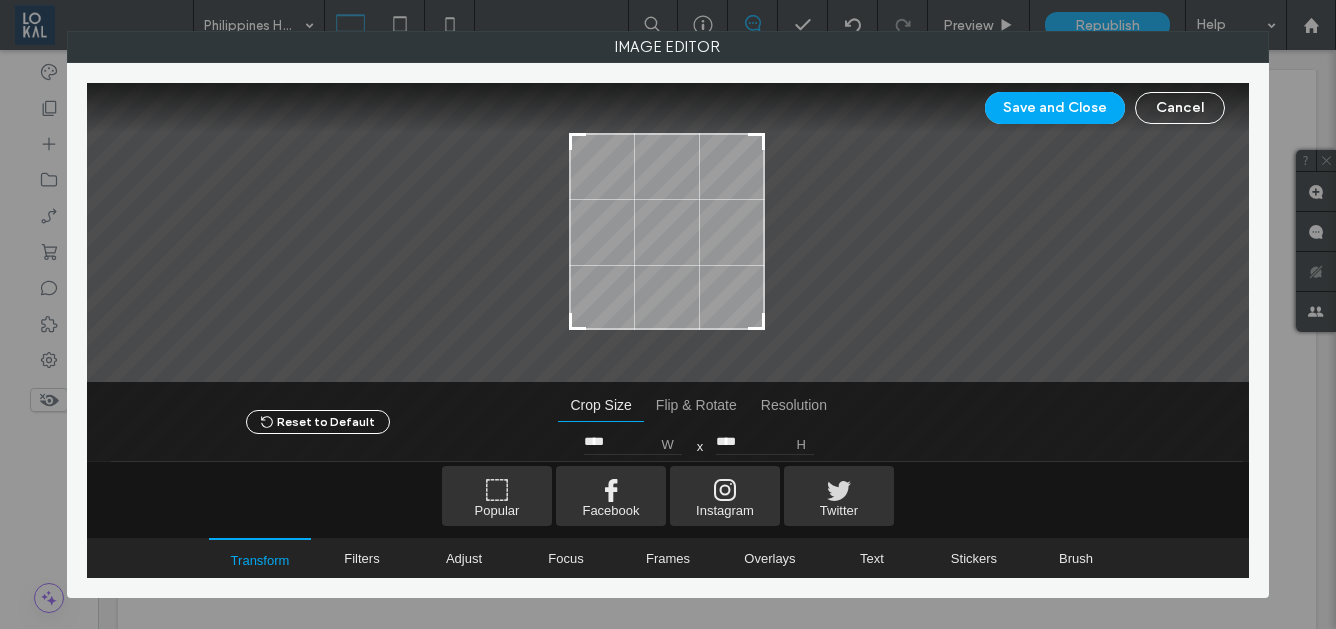 type on "****" 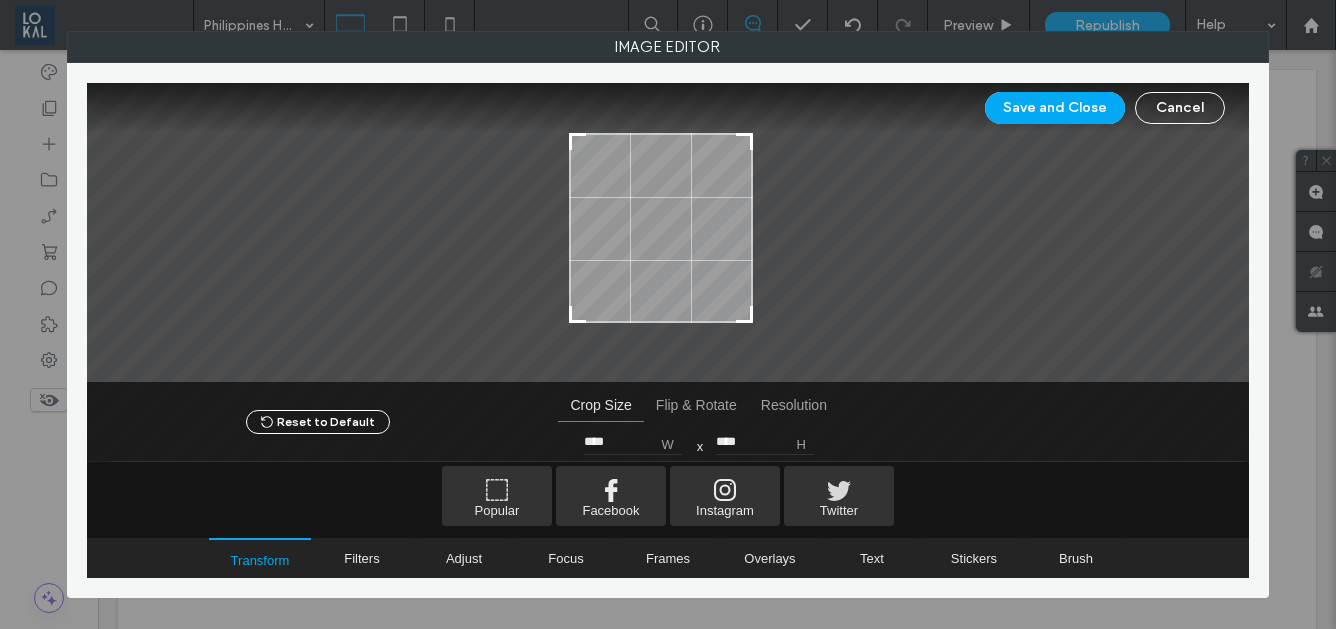 type on "****" 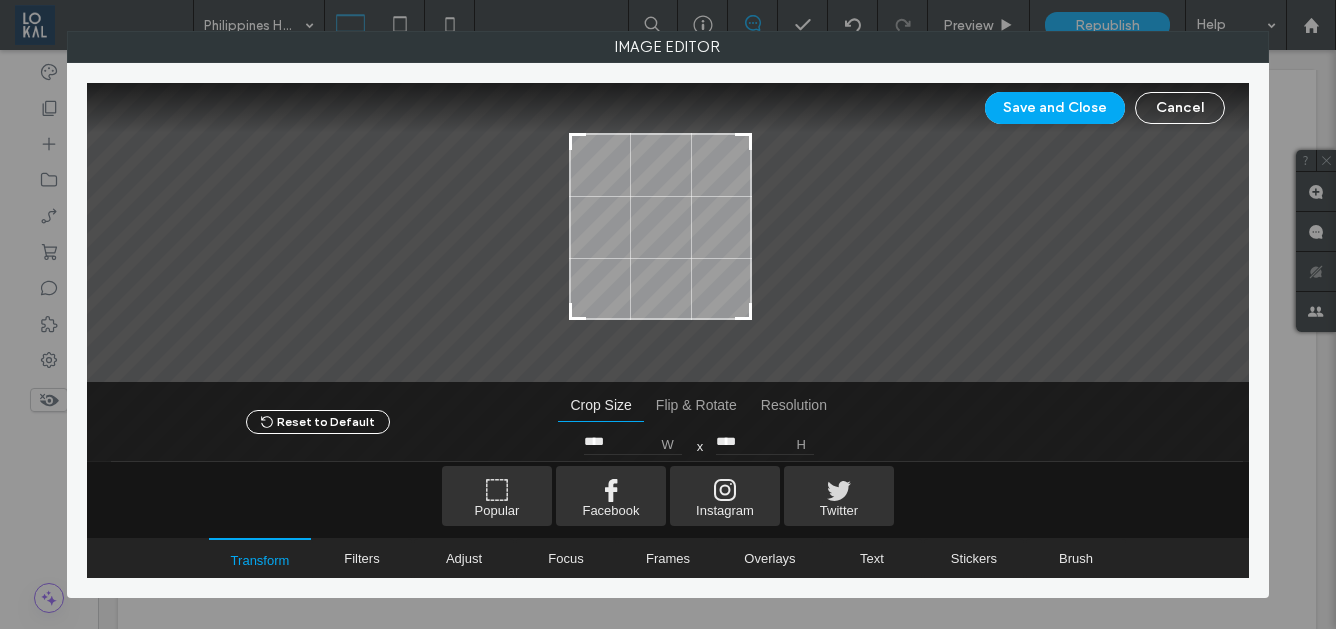 type on "****" 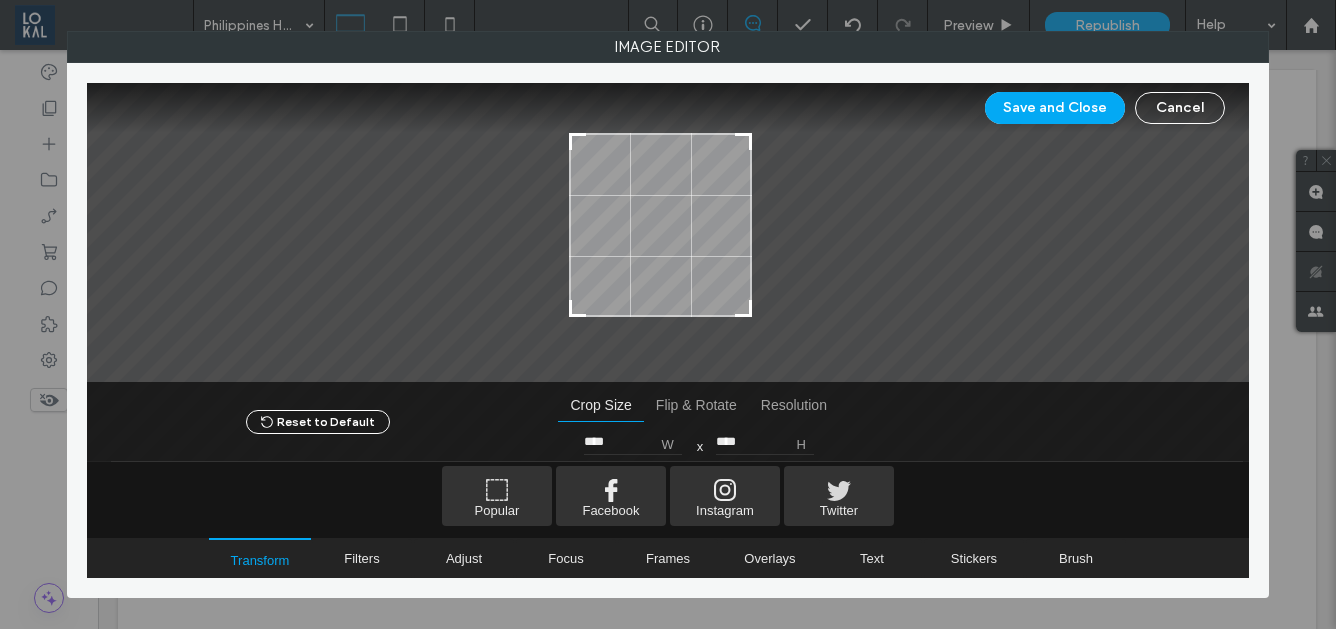 type on "****" 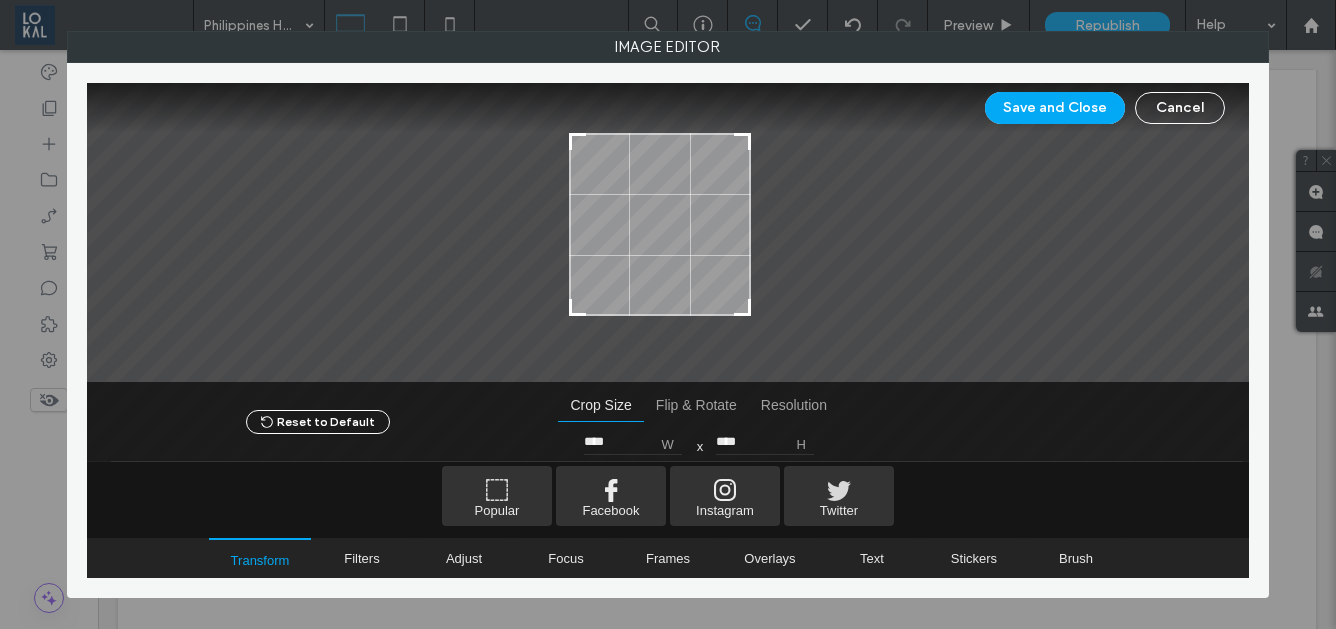 type on "****" 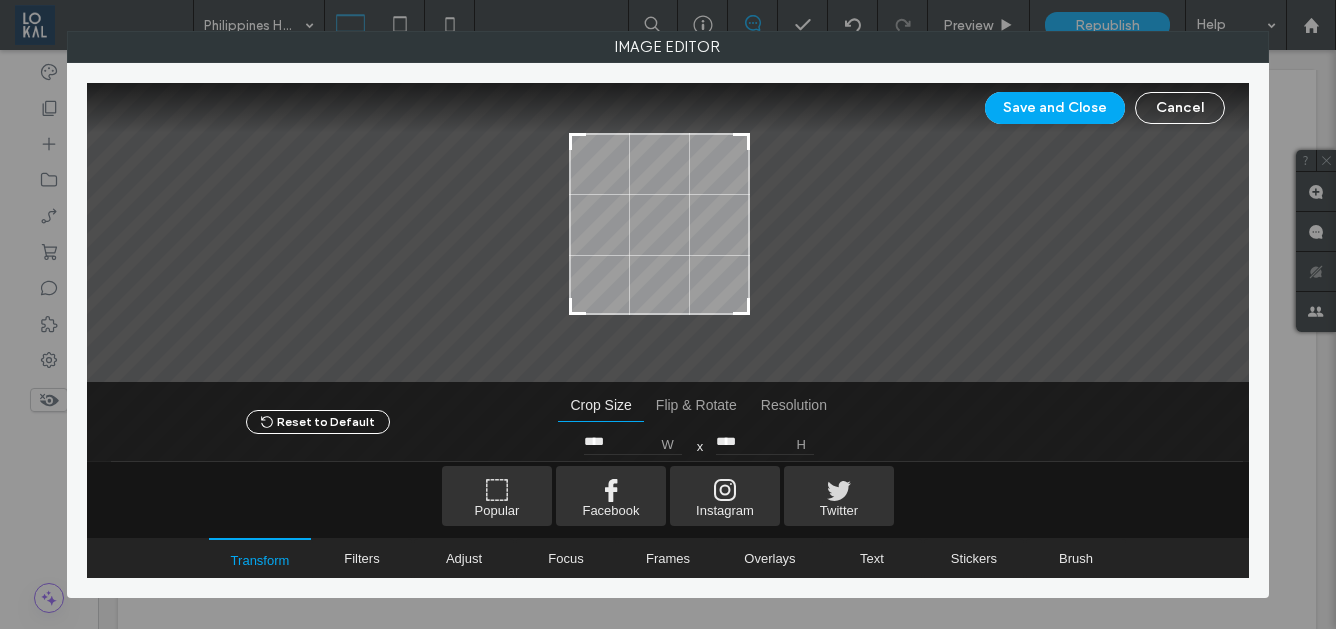 type on "****" 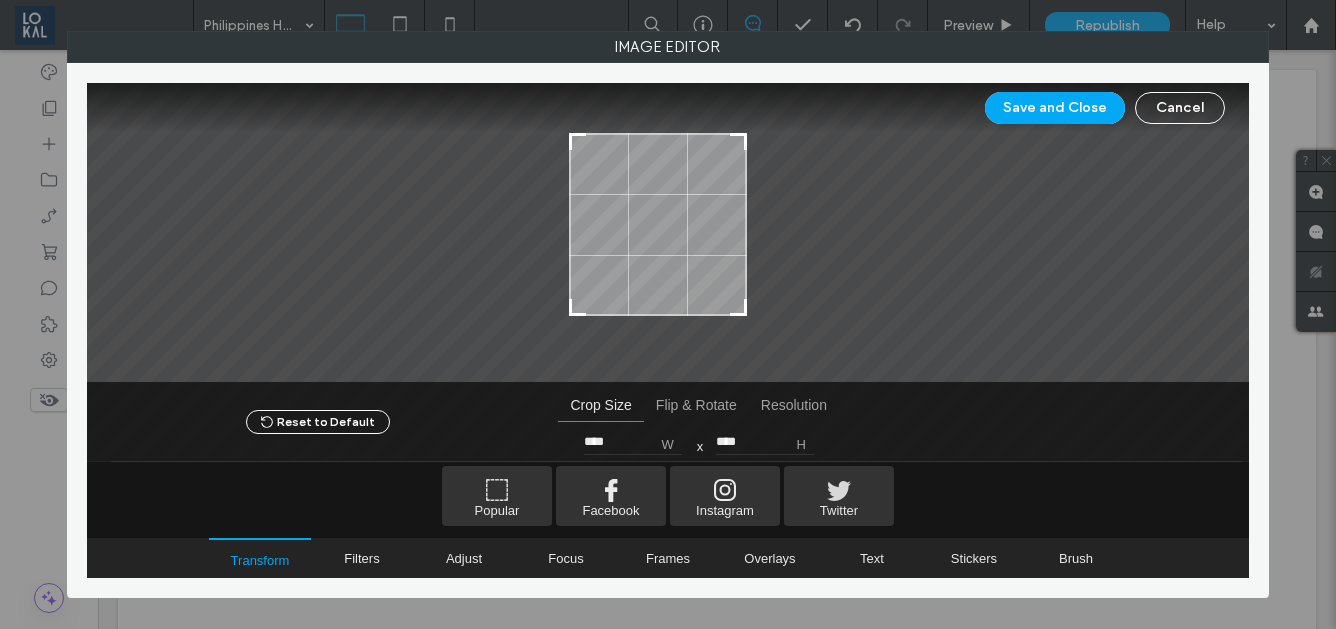 type on "****" 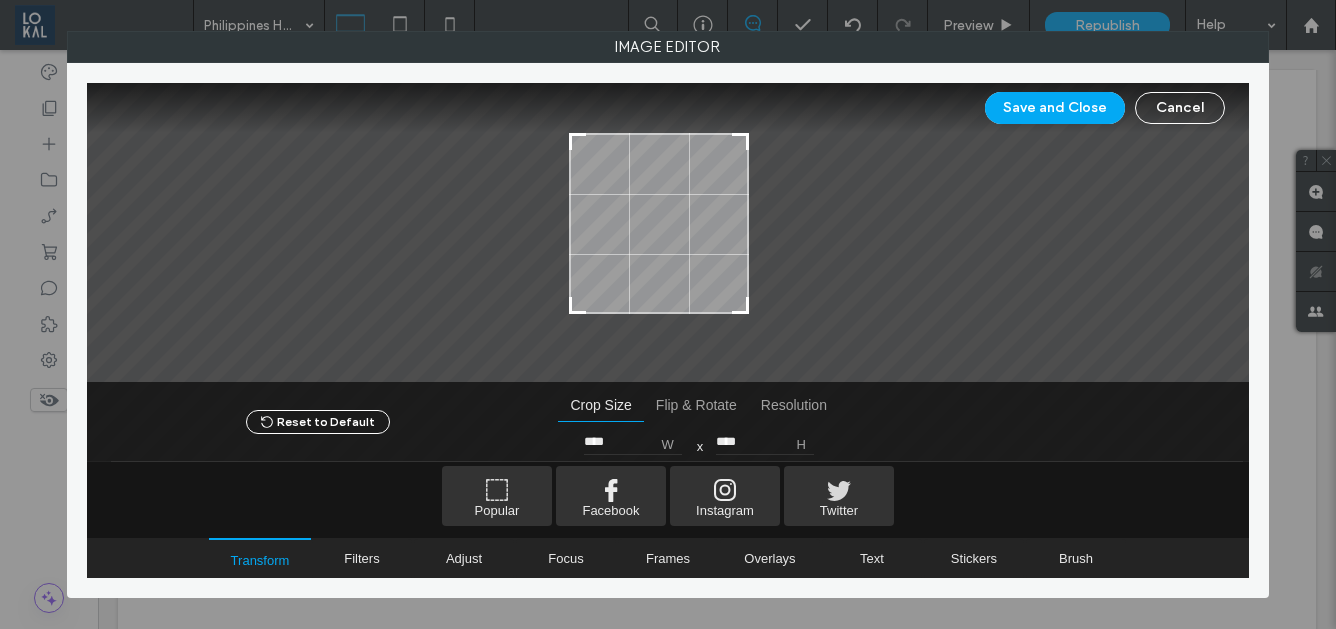 drag, startPoint x: 762, startPoint y: 325, endPoint x: 744, endPoint y: 308, distance: 24.758837 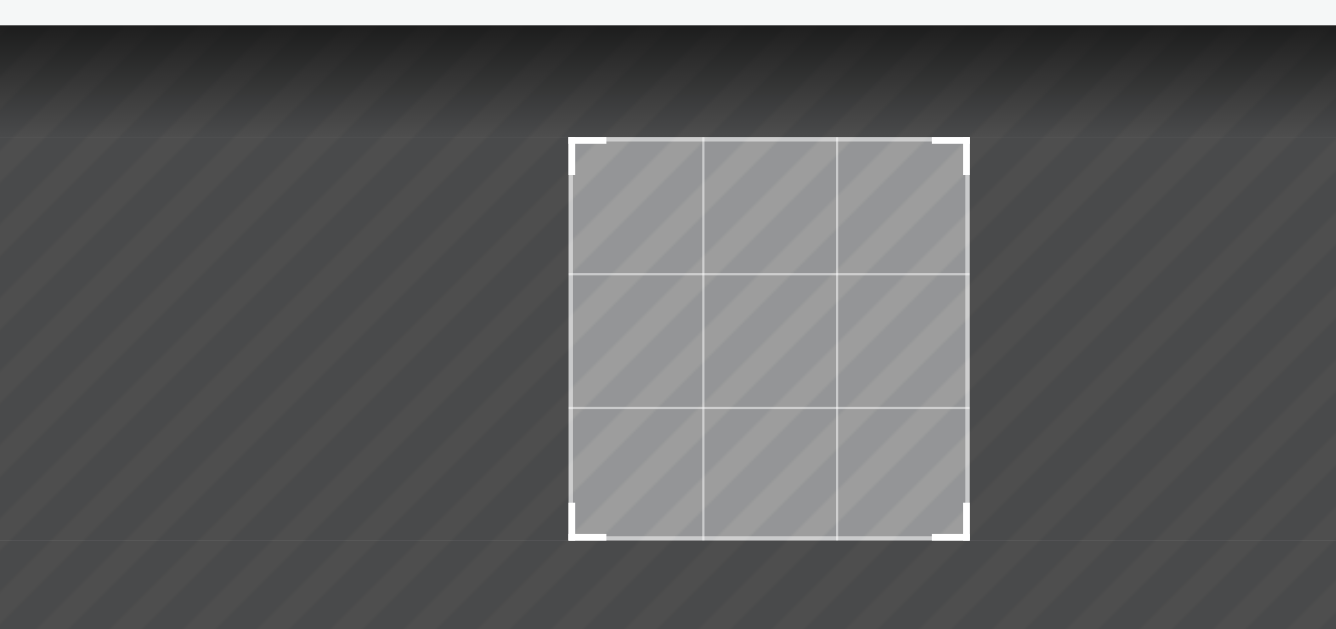 type on "****" 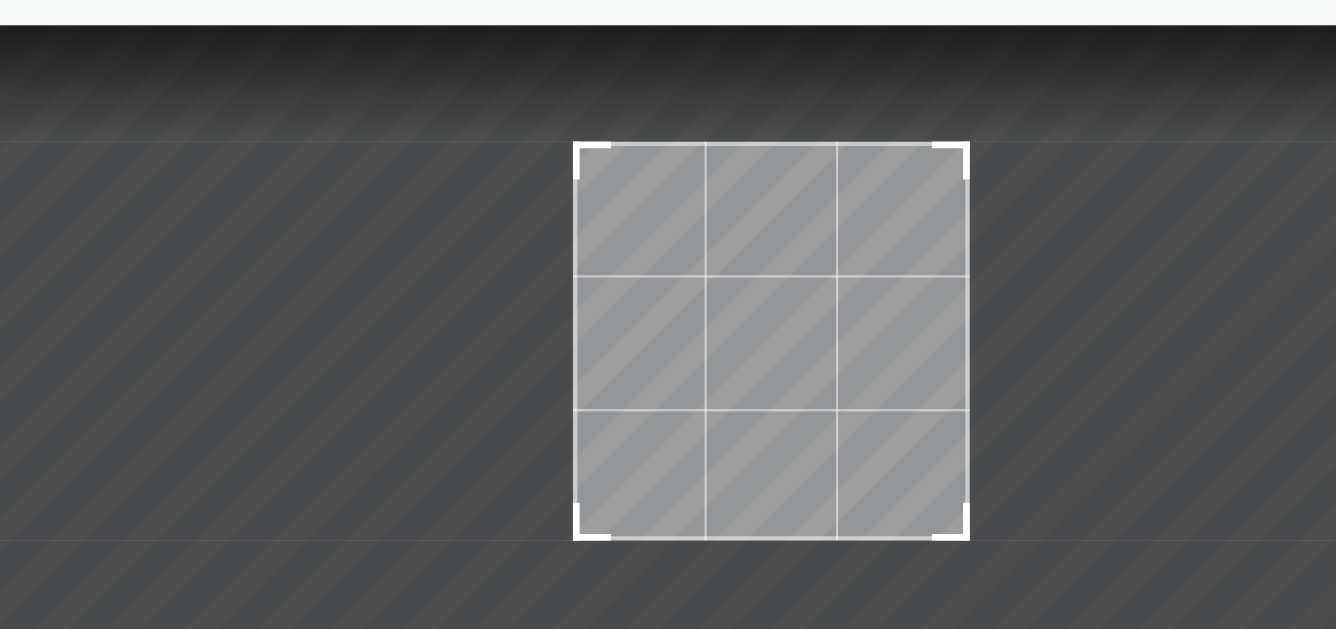 type on "****" 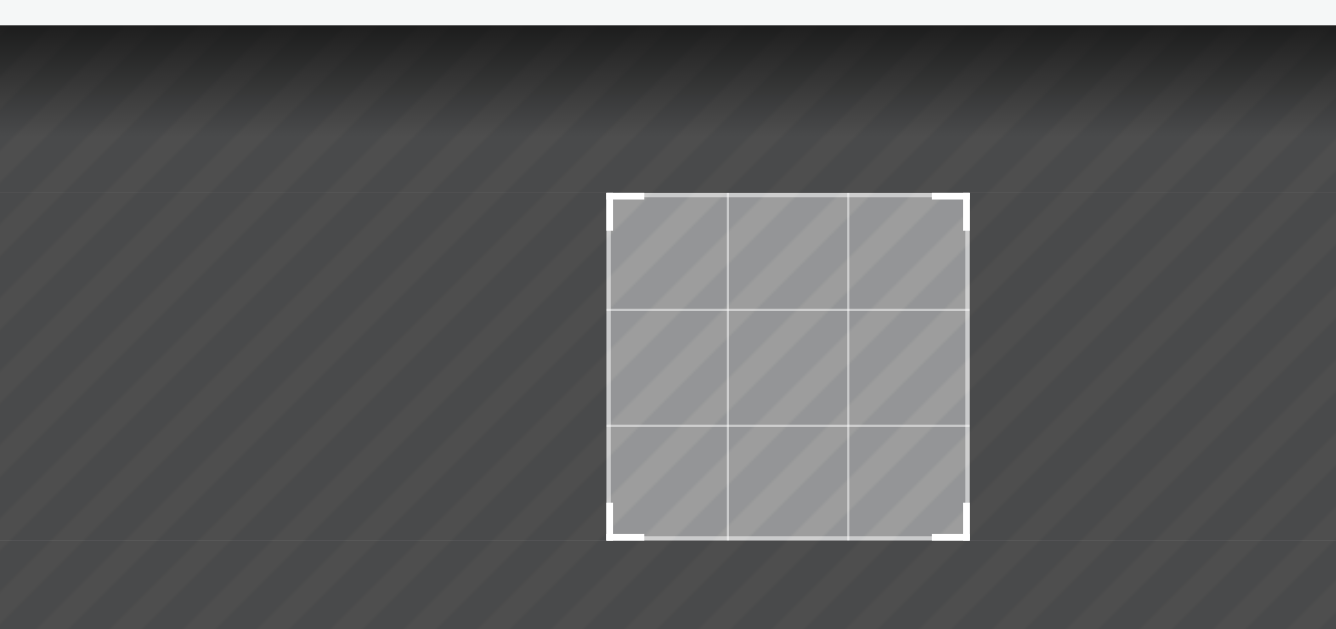 type on "****" 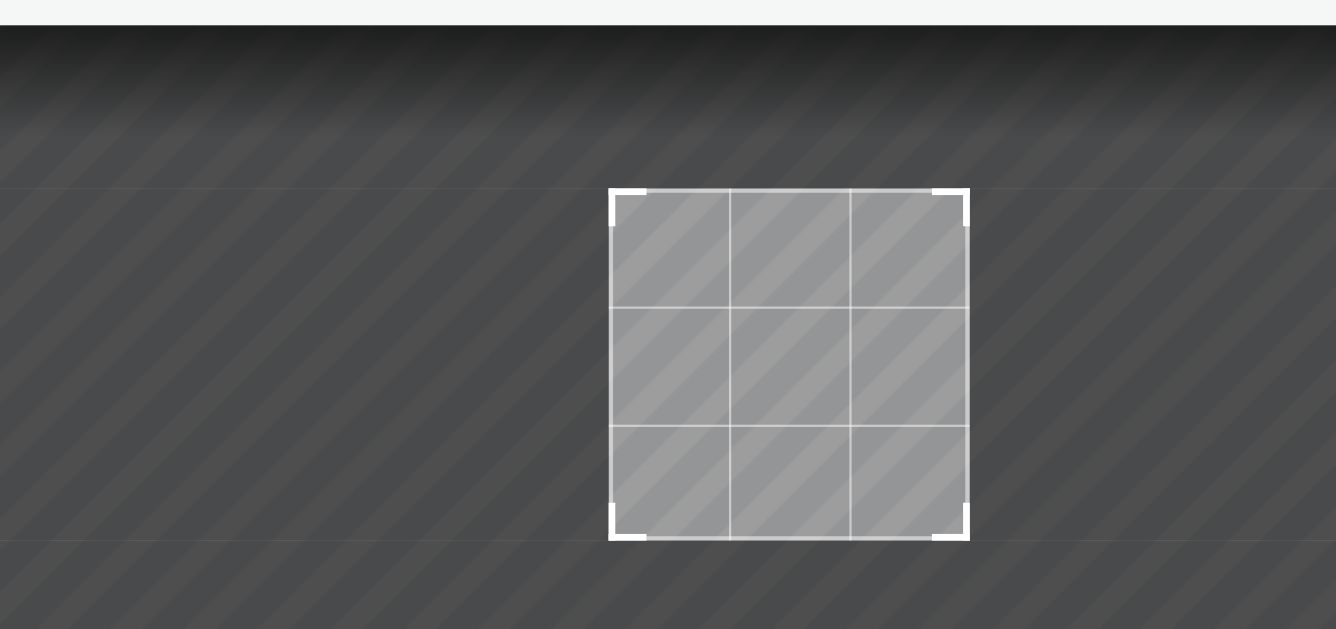 type on "****" 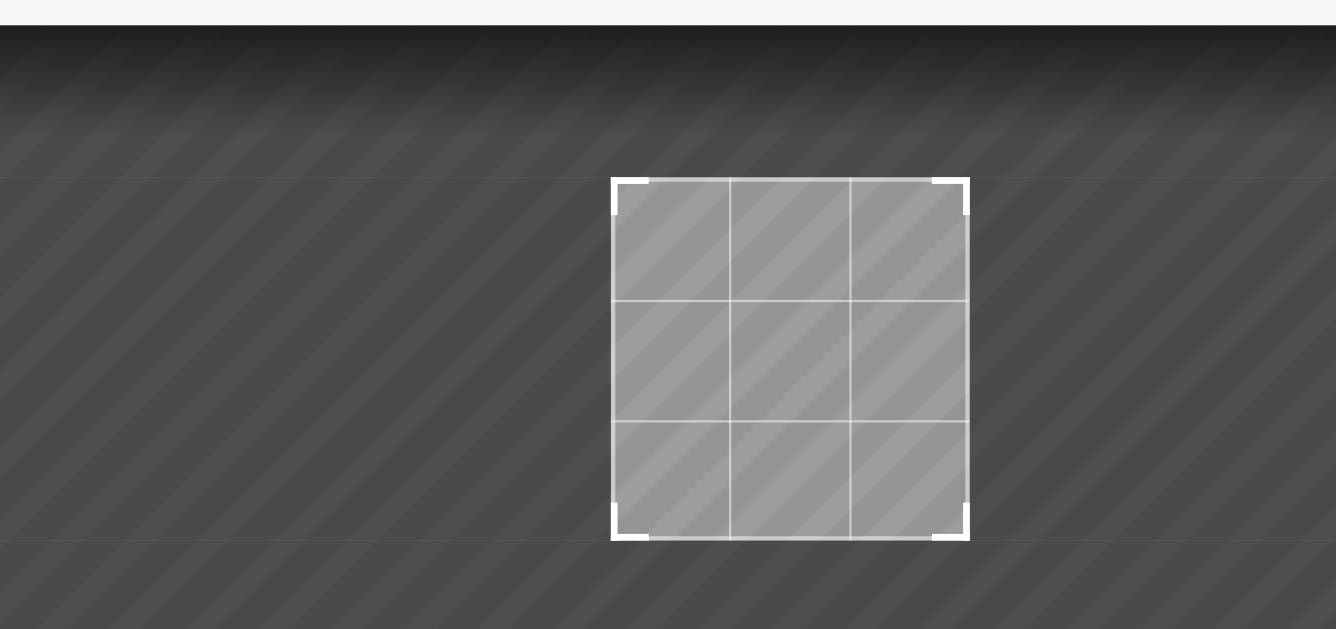 type on "****" 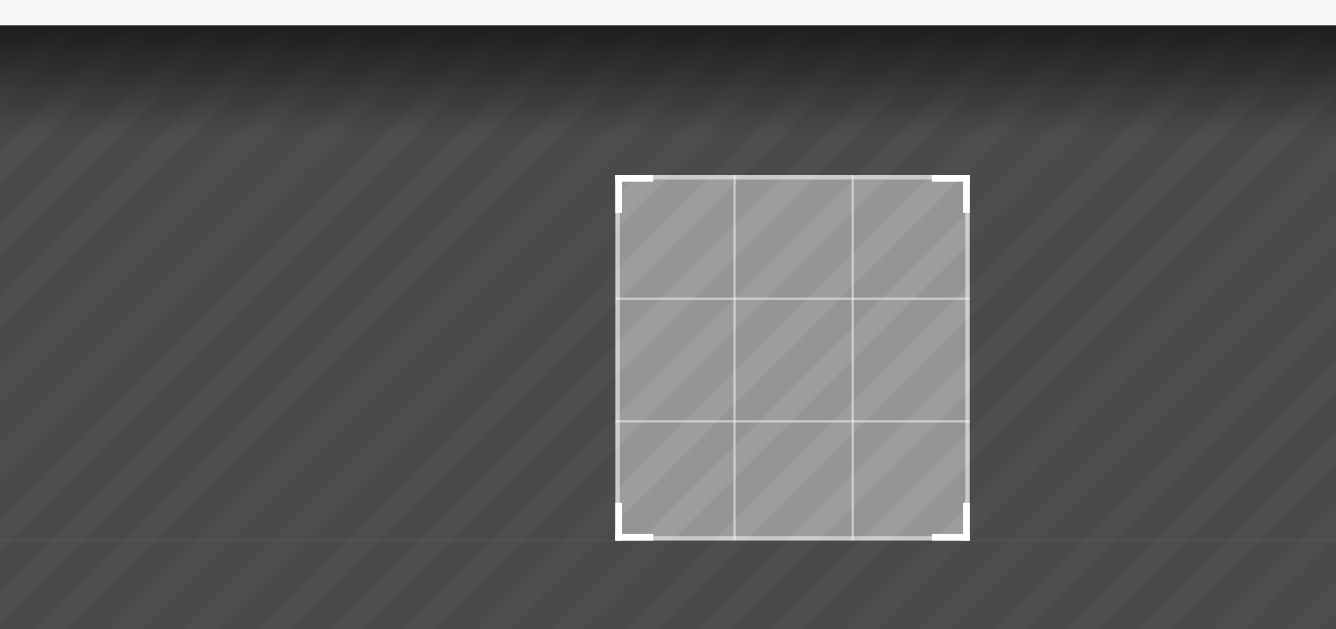 type on "****" 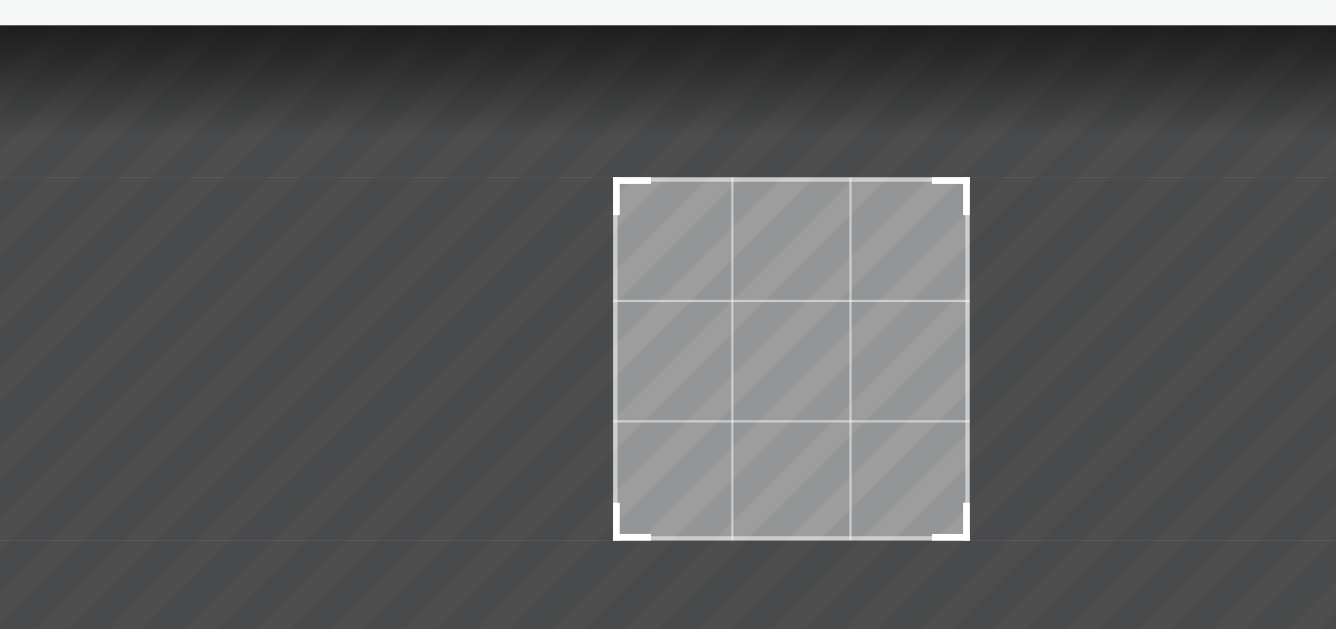type on "****" 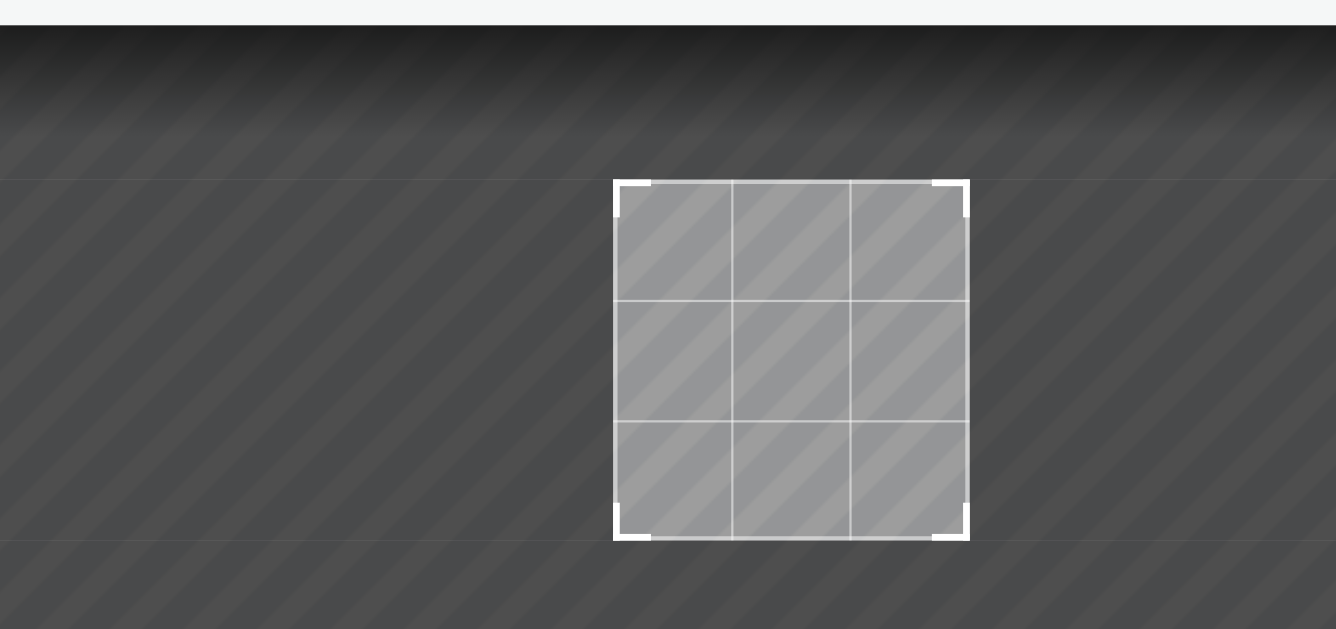 drag, startPoint x: 572, startPoint y: 137, endPoint x: 592, endPoint y: 156, distance: 27.58623 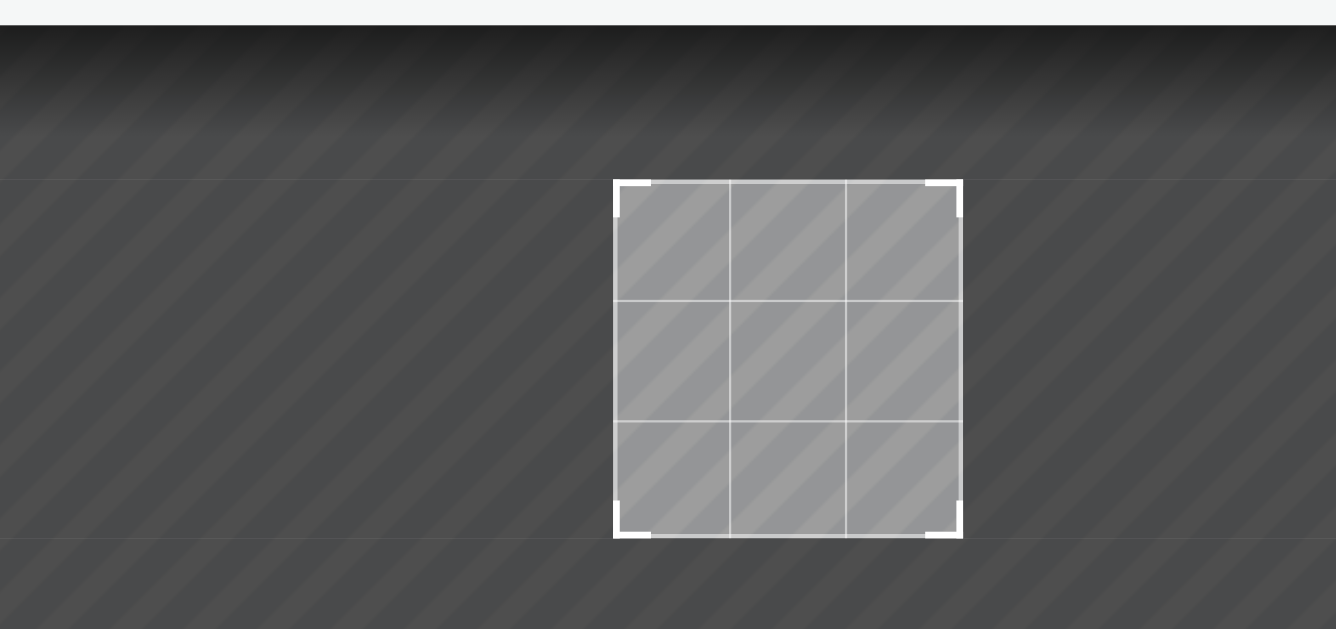 type on "****" 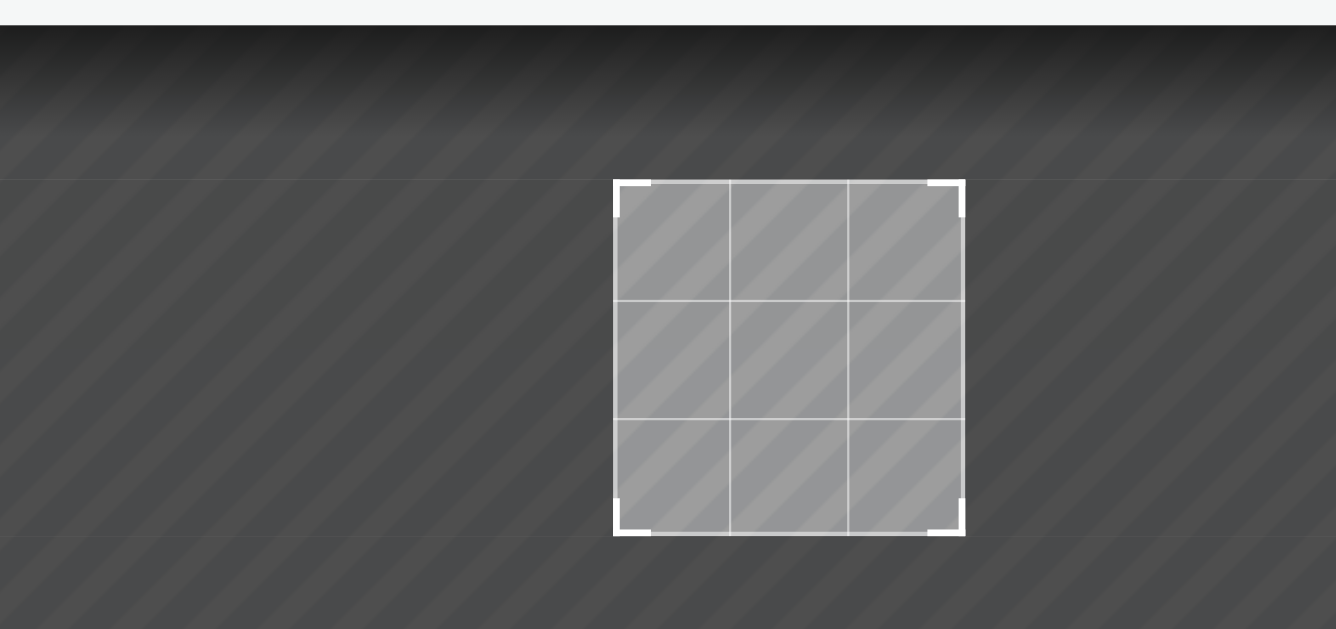 click at bounding box center (738, 303) 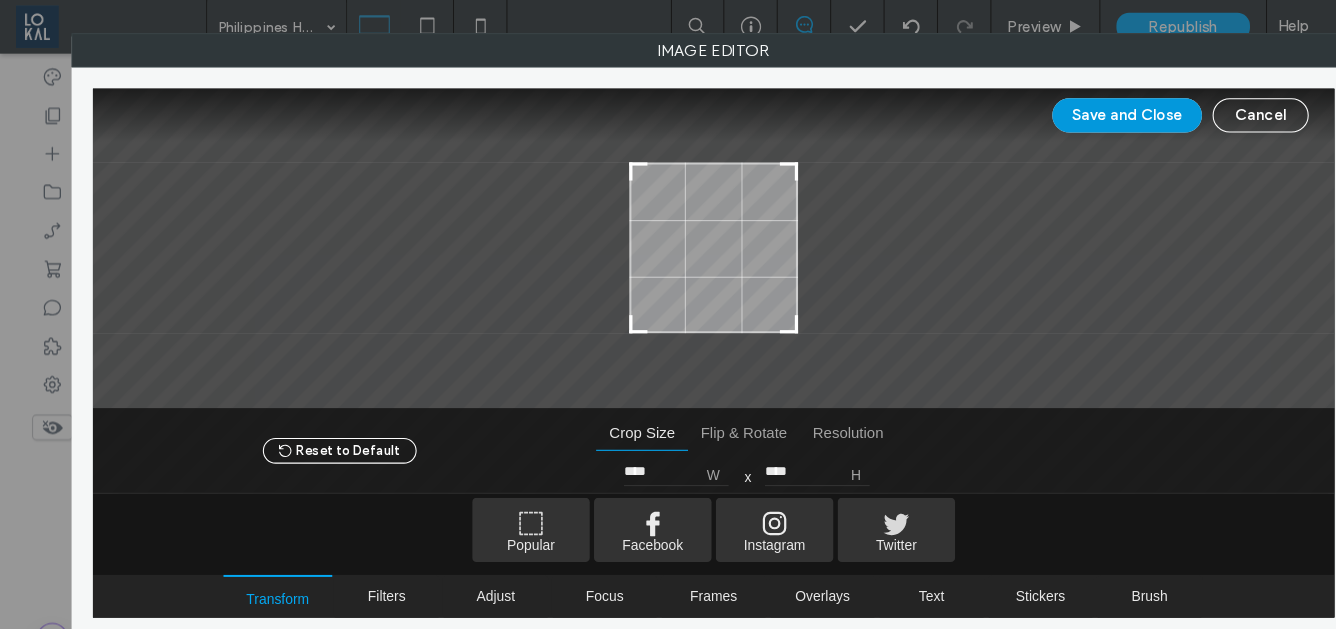 click on "Save and Close" at bounding box center (1055, 108) 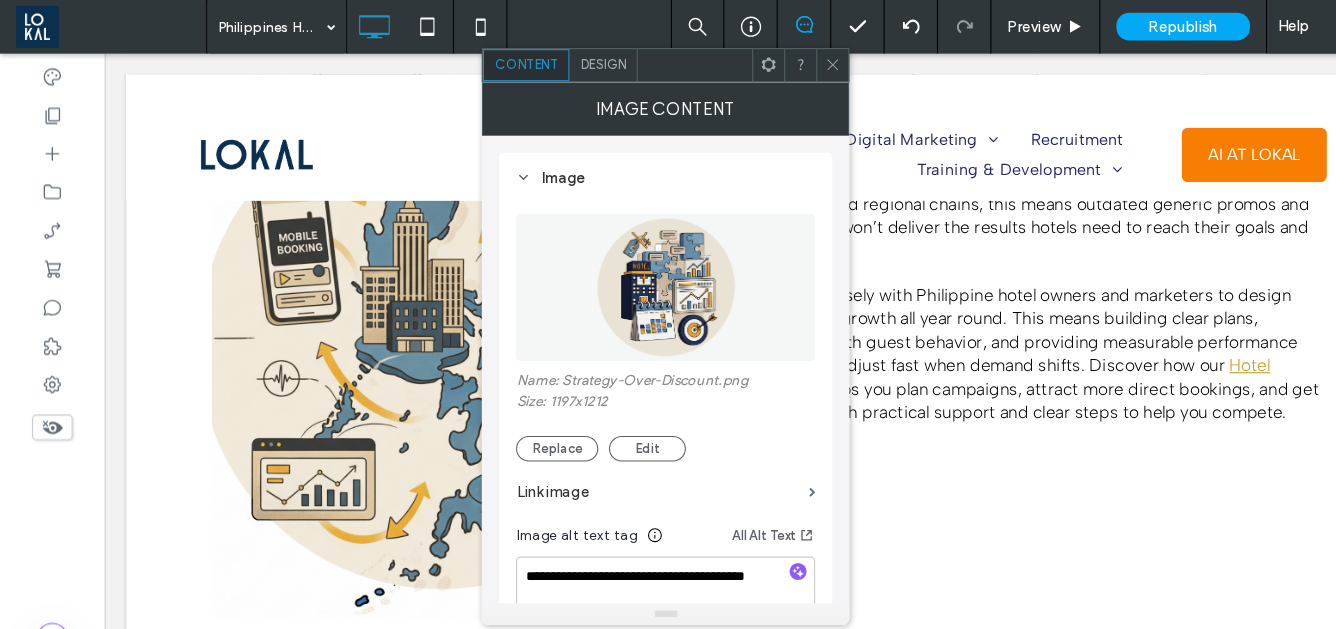 click 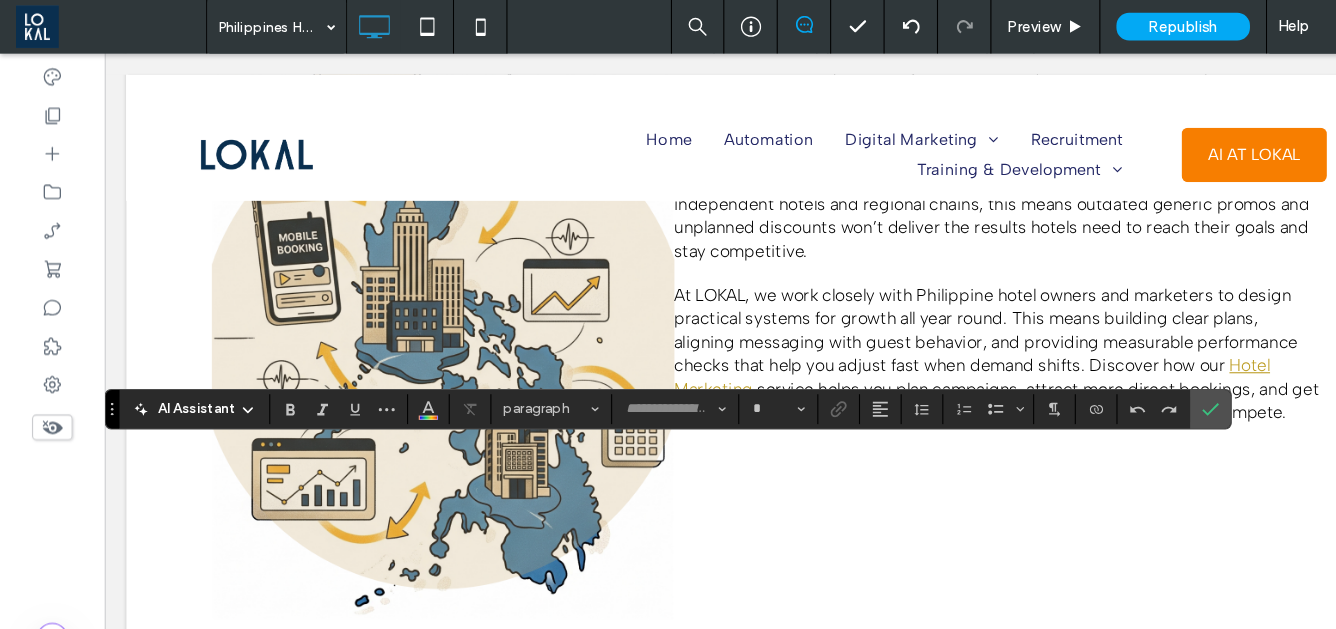 type on "**********" 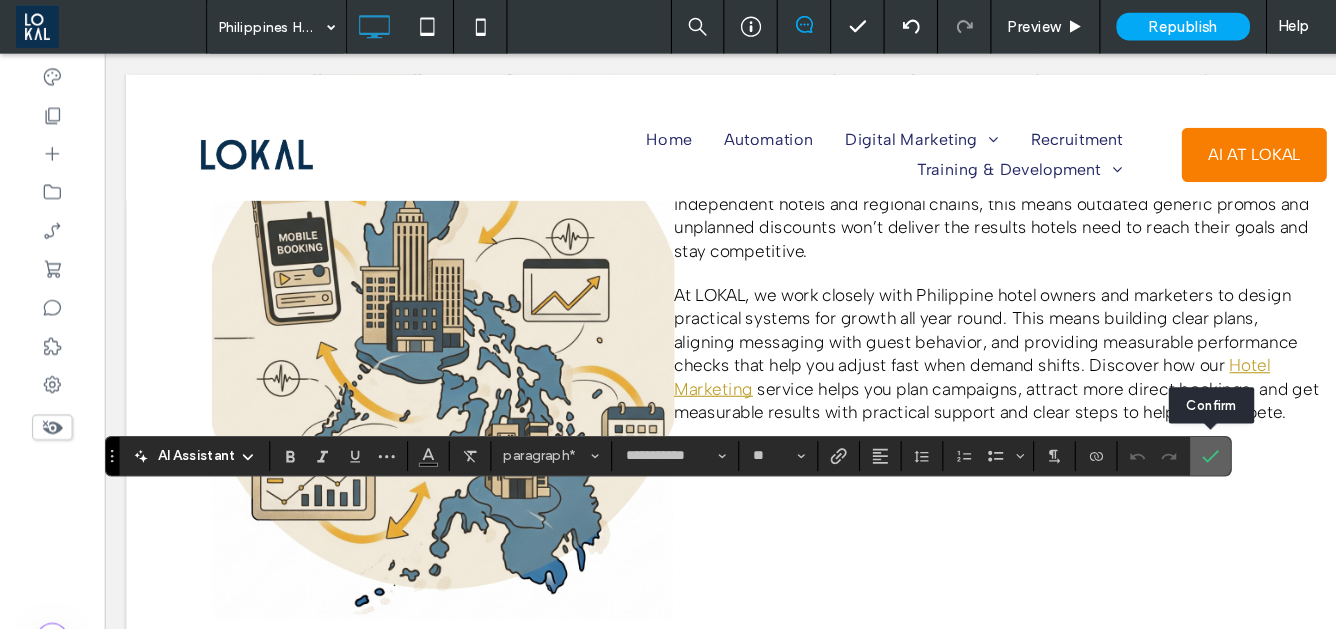 click at bounding box center (1133, 427) 